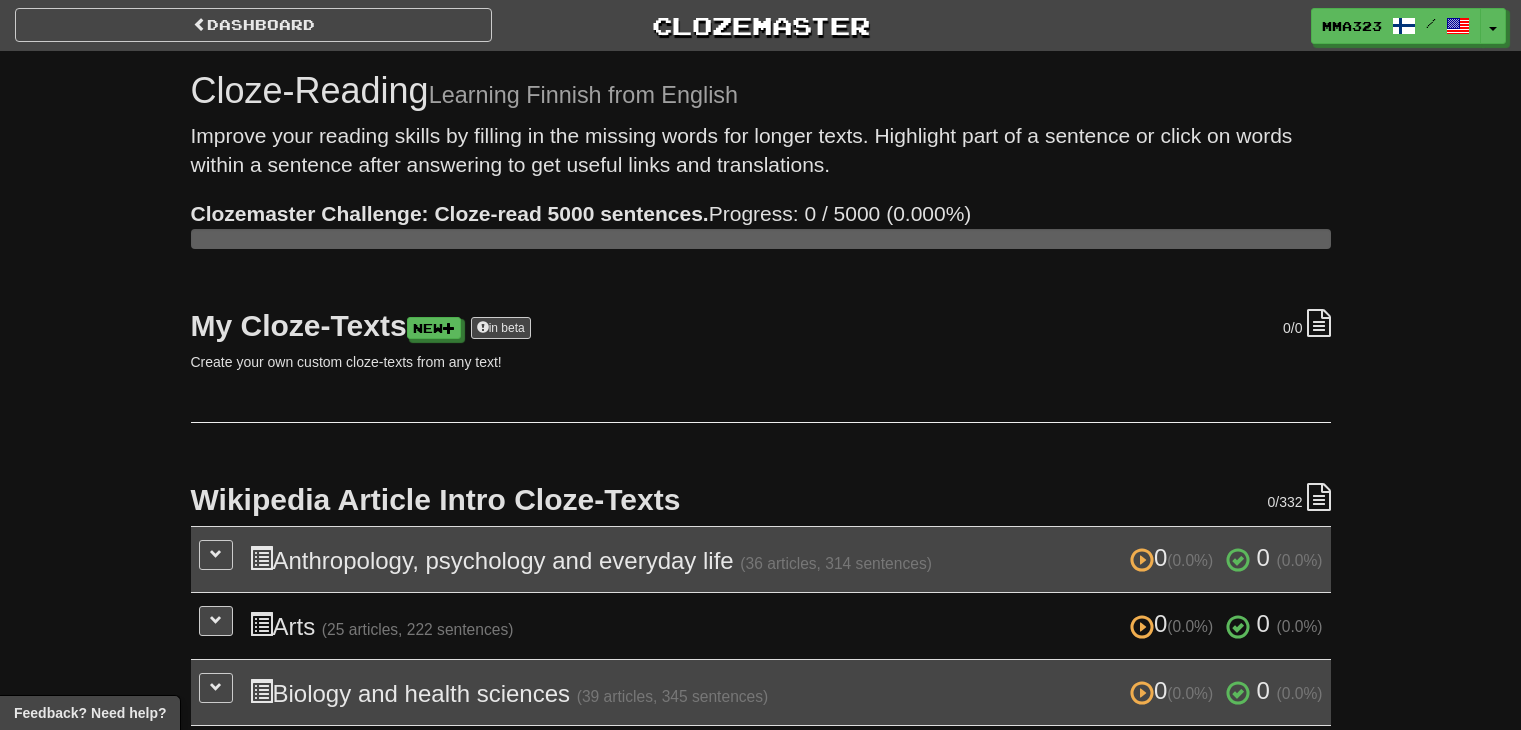 scroll, scrollTop: 0, scrollLeft: 0, axis: both 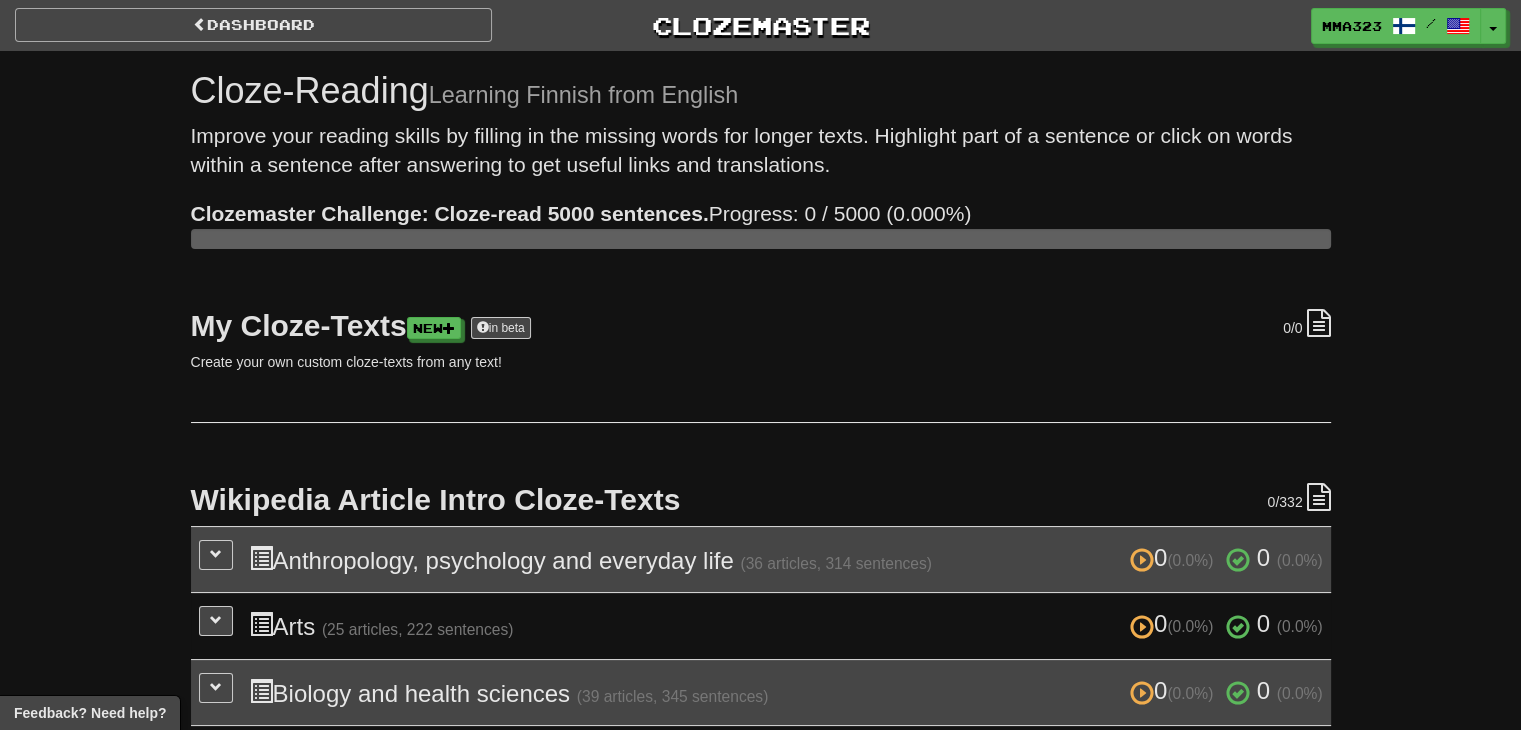 drag, startPoint x: 336, startPoint y: 41, endPoint x: 319, endPoint y: 32, distance: 19.235384 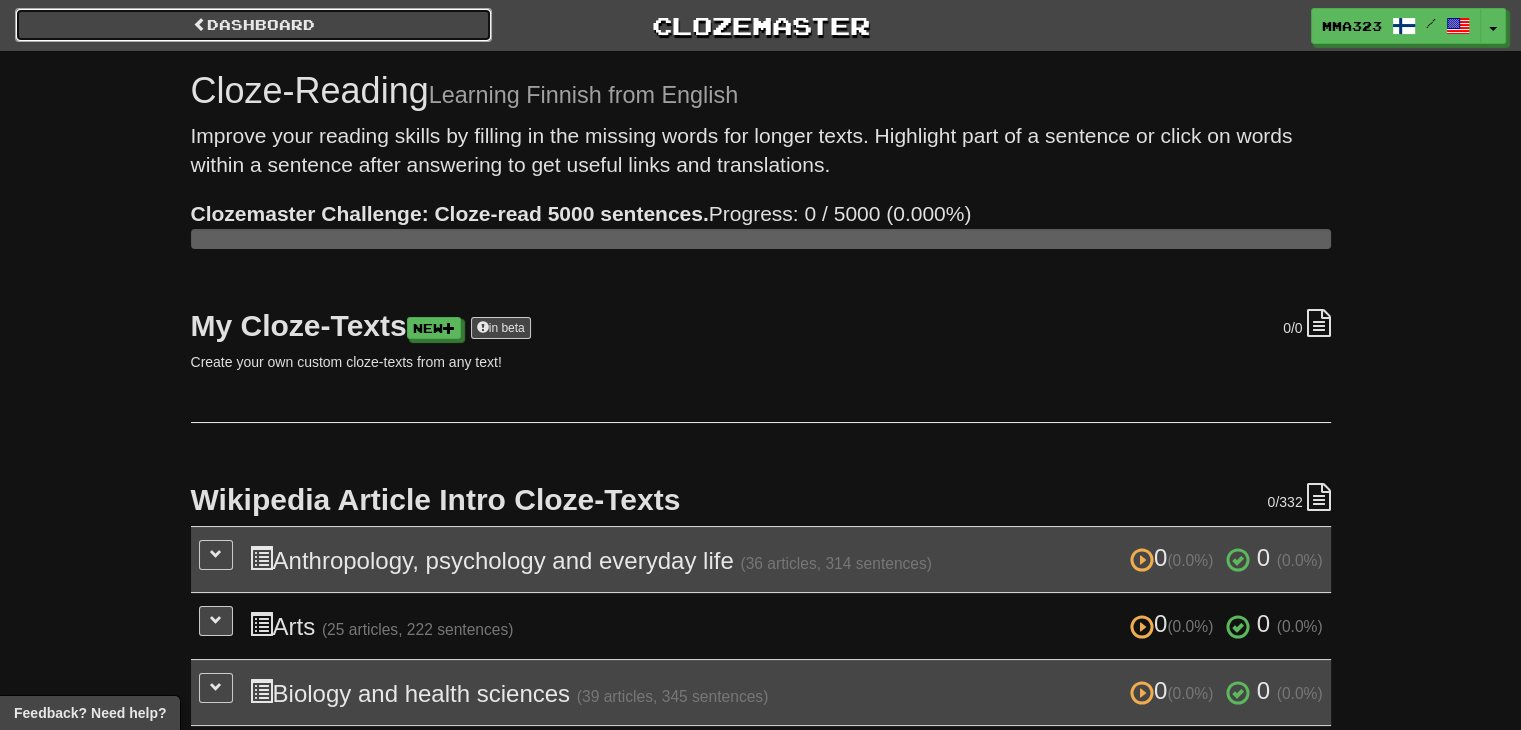 click on "Dashboard" at bounding box center [253, 25] 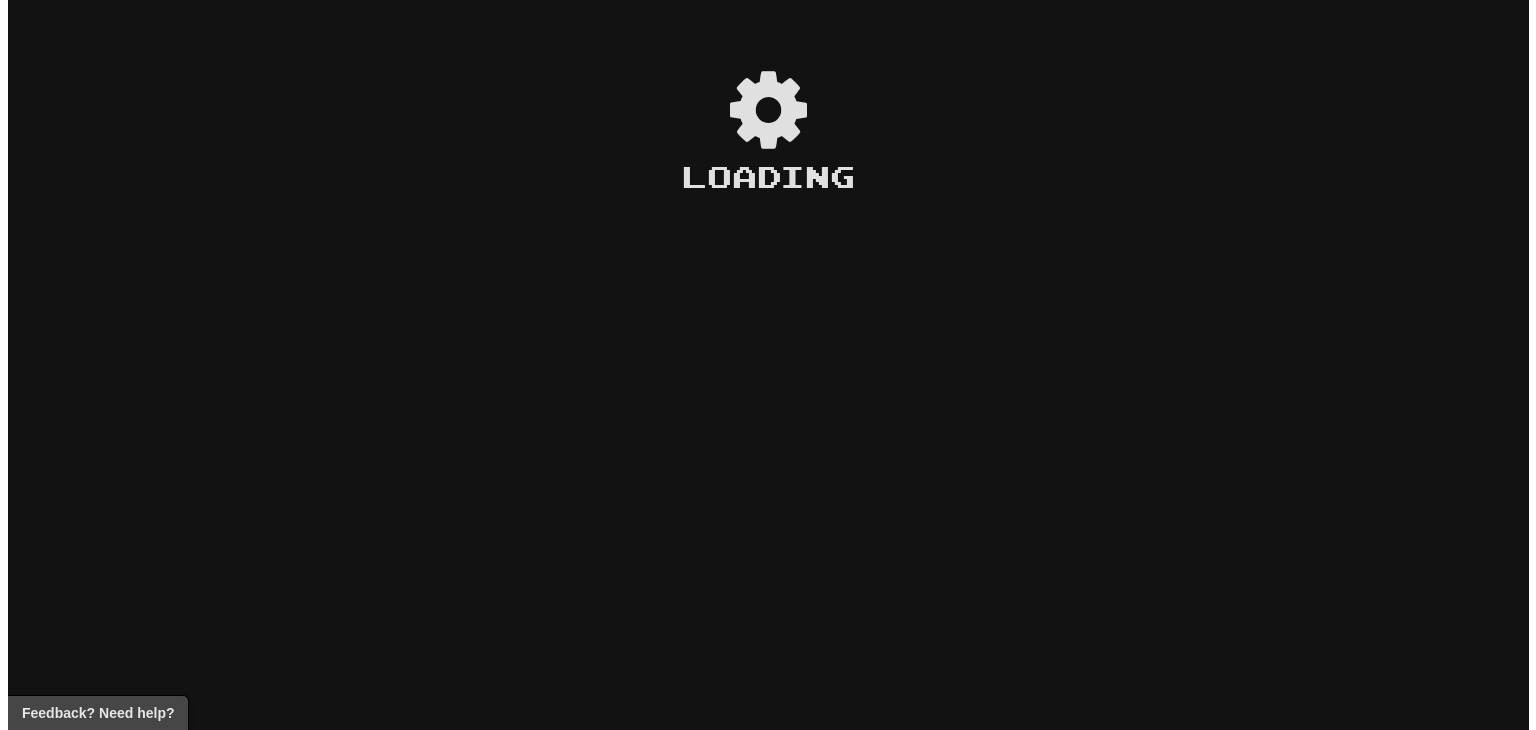 scroll, scrollTop: 0, scrollLeft: 0, axis: both 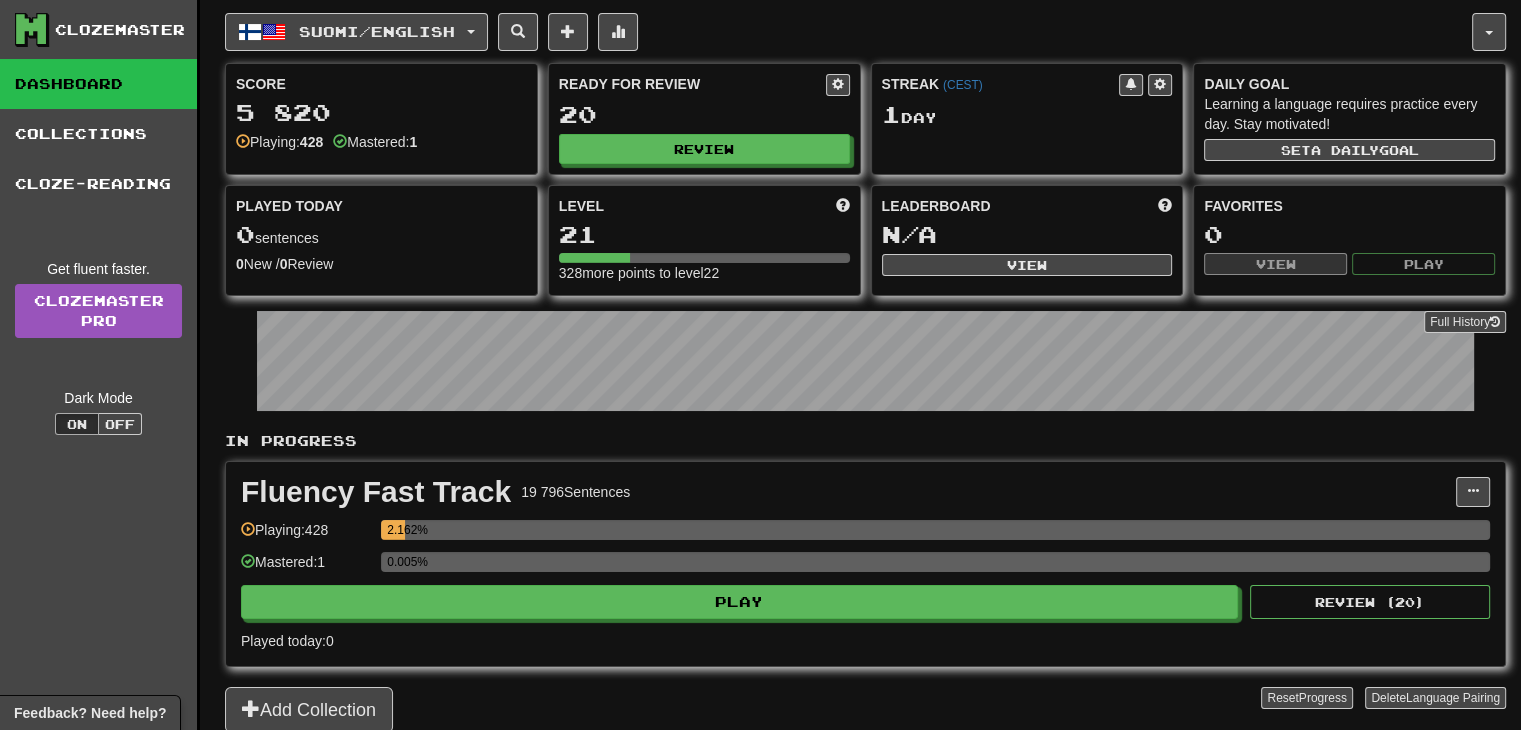 click on "Fluency Fast Track 19 796  Sentences Manage Sentences Unpin from Dashboard  Playing:  428 2.162%  Mastered:  1 0.005% Play Review ( 20 ) Played today:  0" at bounding box center (865, 564) 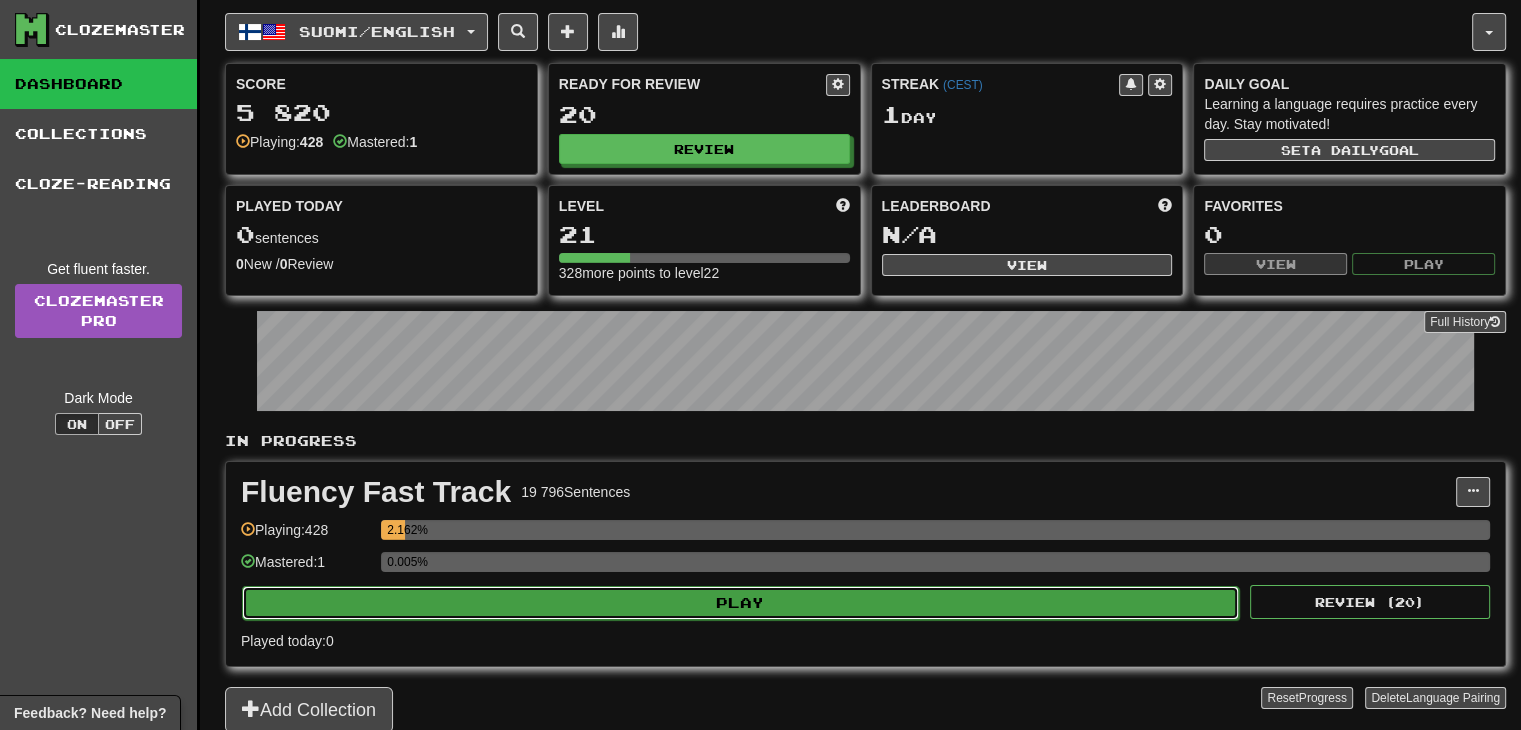 click on "Play" at bounding box center [740, 603] 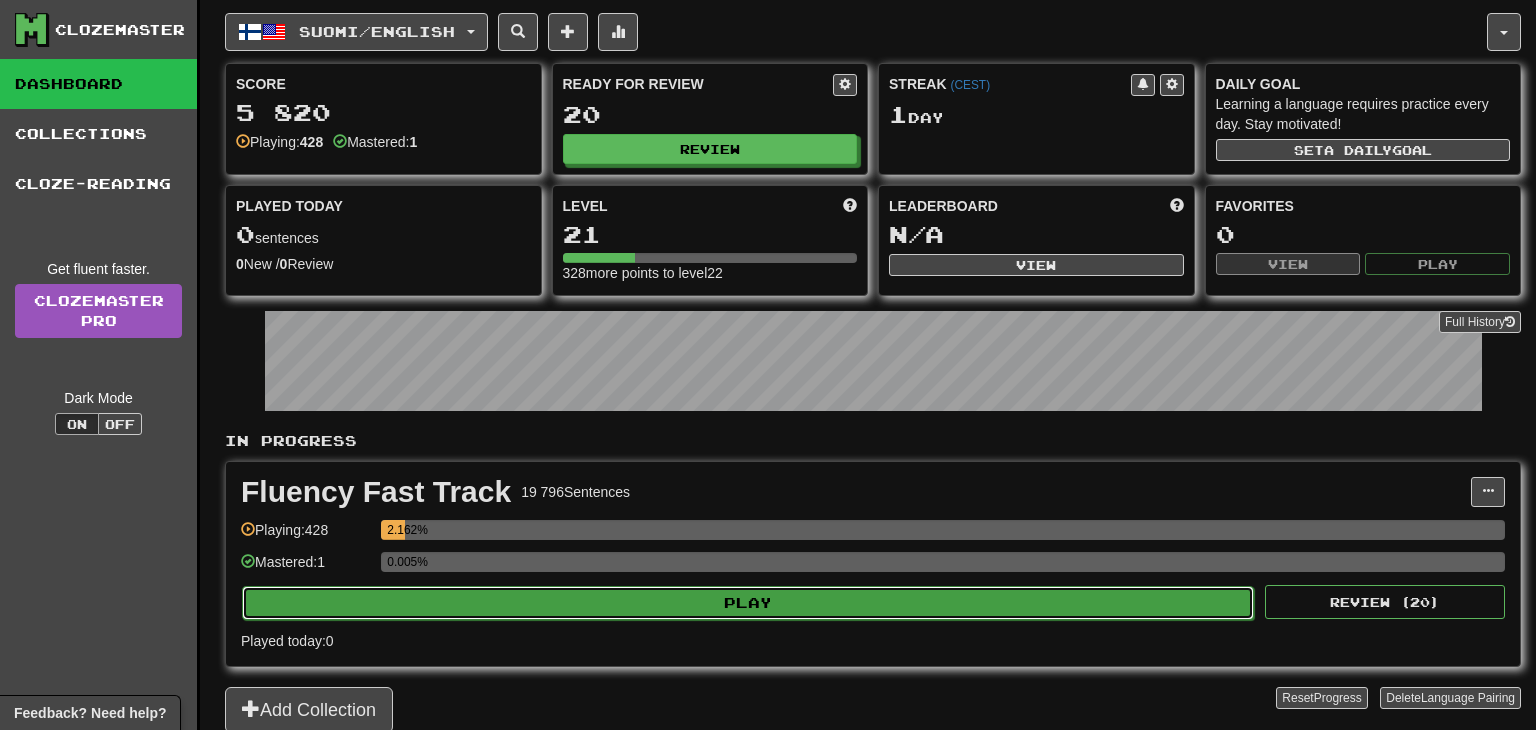 select on "**" 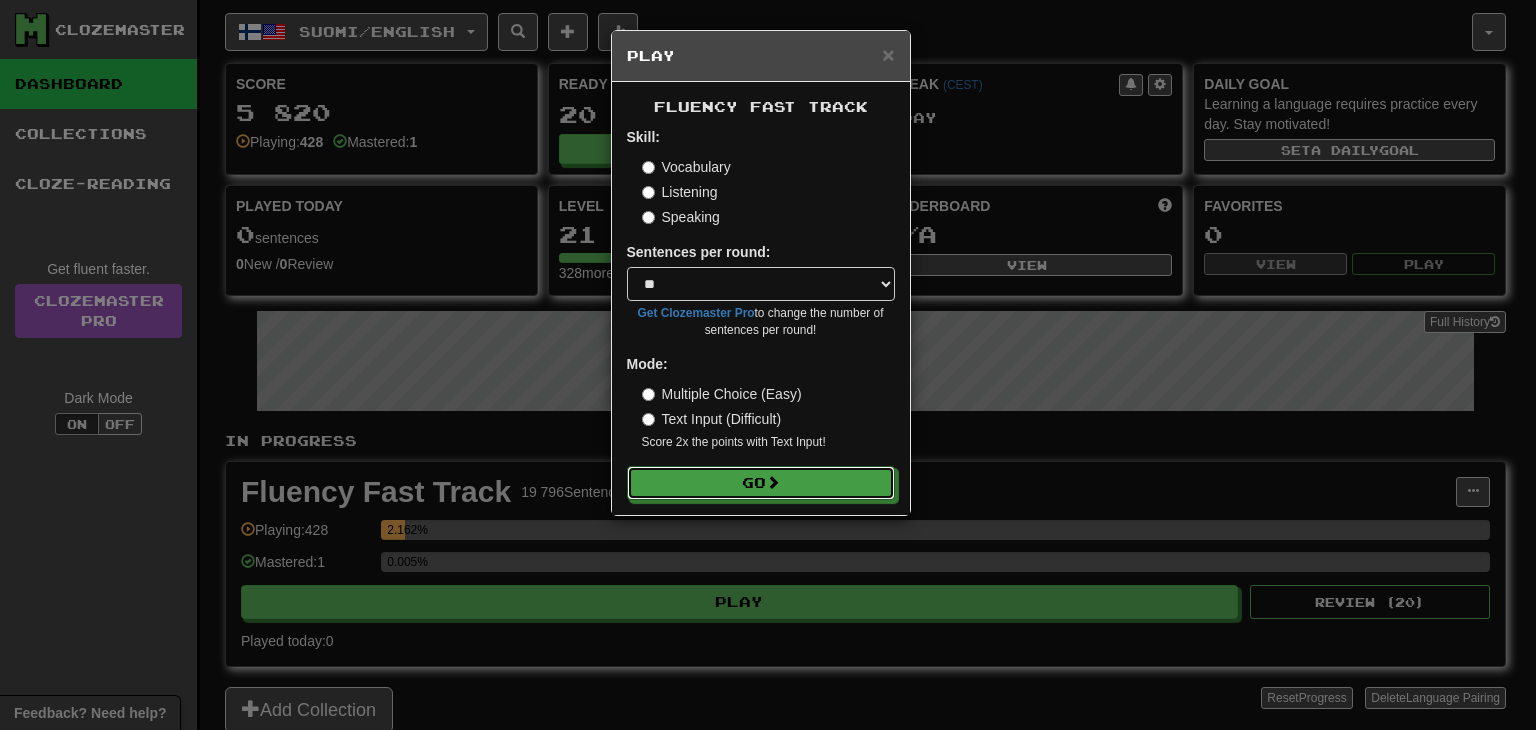 click on "Skill: Vocabulary Listening Speaking Sentences per round: * ** ** ** ** ** *** ******** Get Clozemaster Pro  to change the number of sentences per round! Mode: Multiple Choice (Easy) Text Input (Difficult) Score 2x the points with Text Input ! Go" at bounding box center (761, 313) 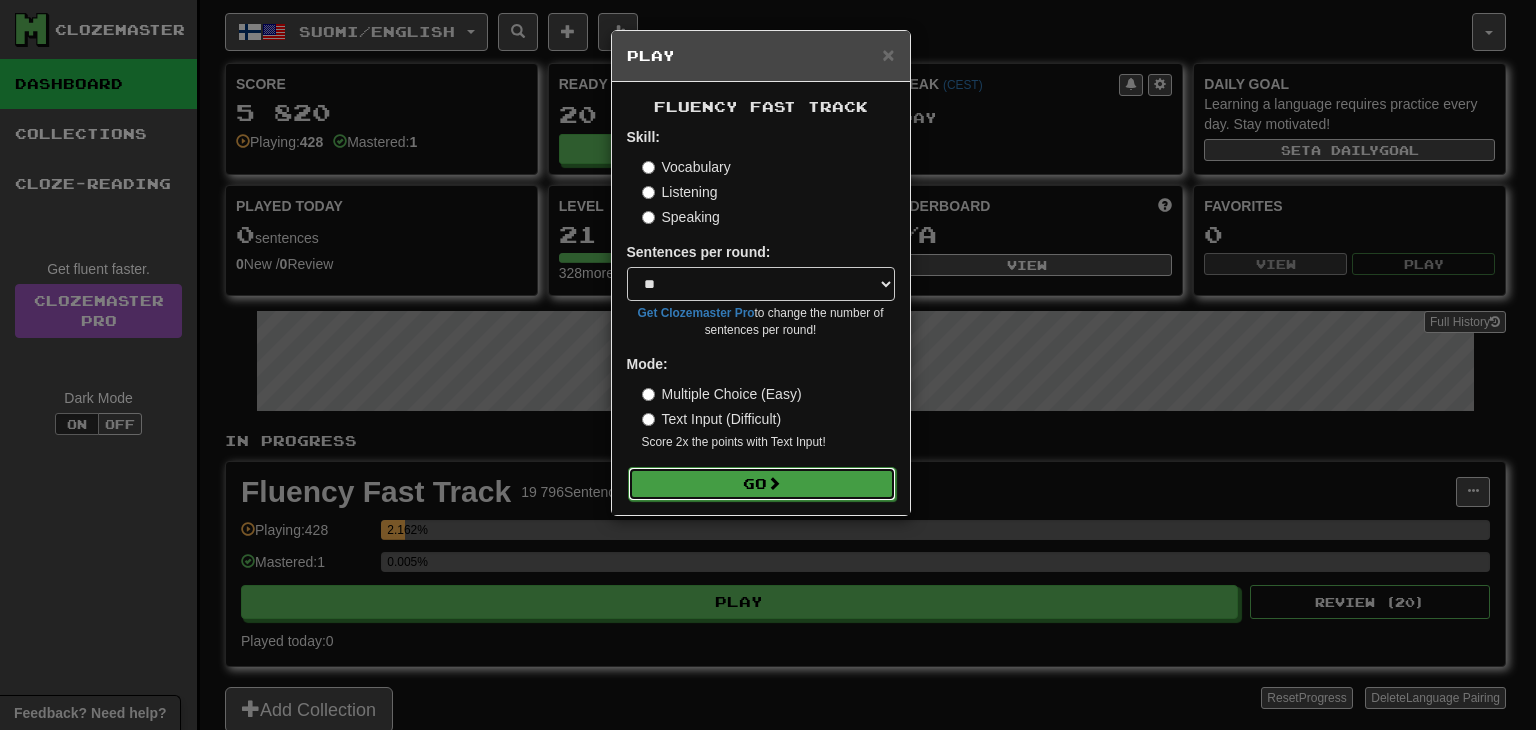 click on "Go" at bounding box center (762, 484) 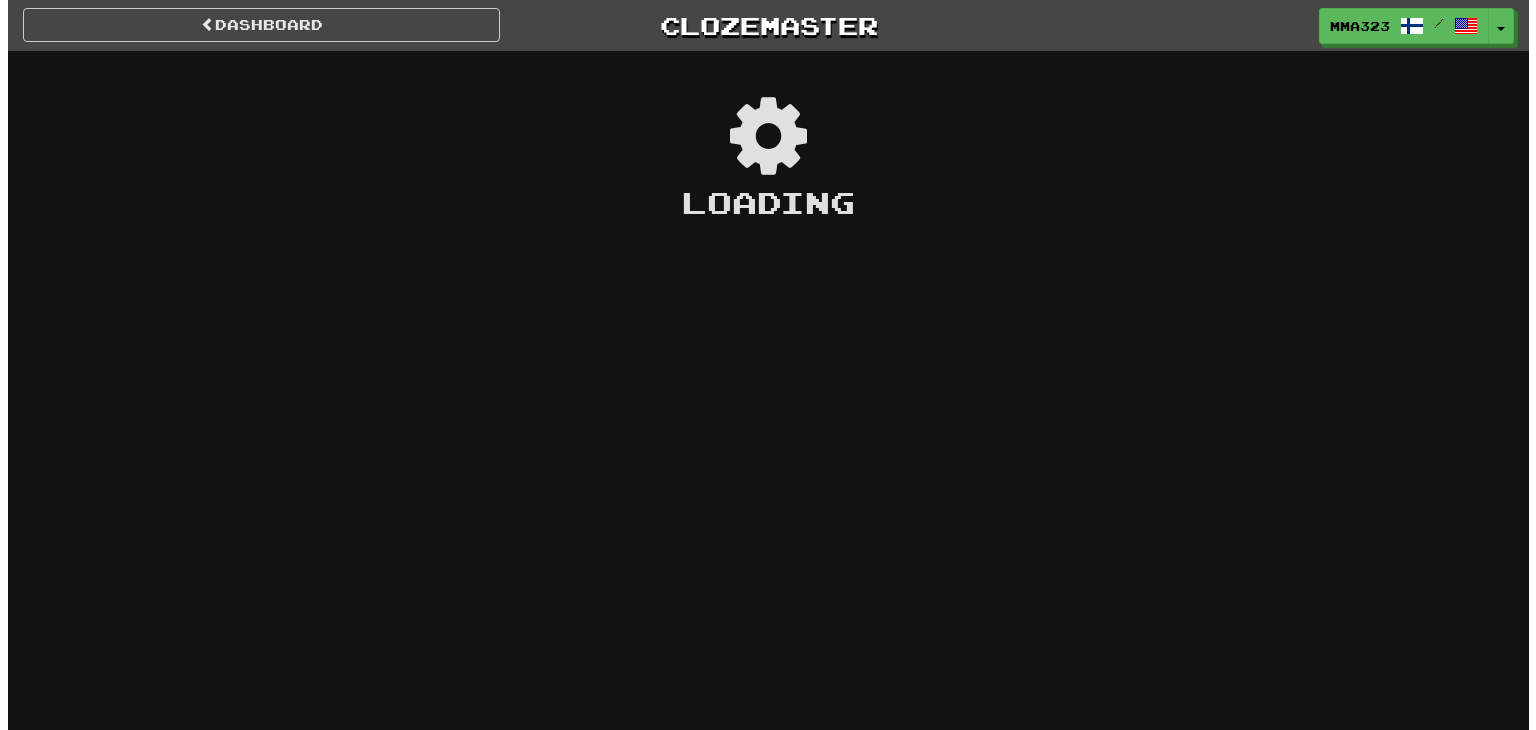 scroll, scrollTop: 0, scrollLeft: 0, axis: both 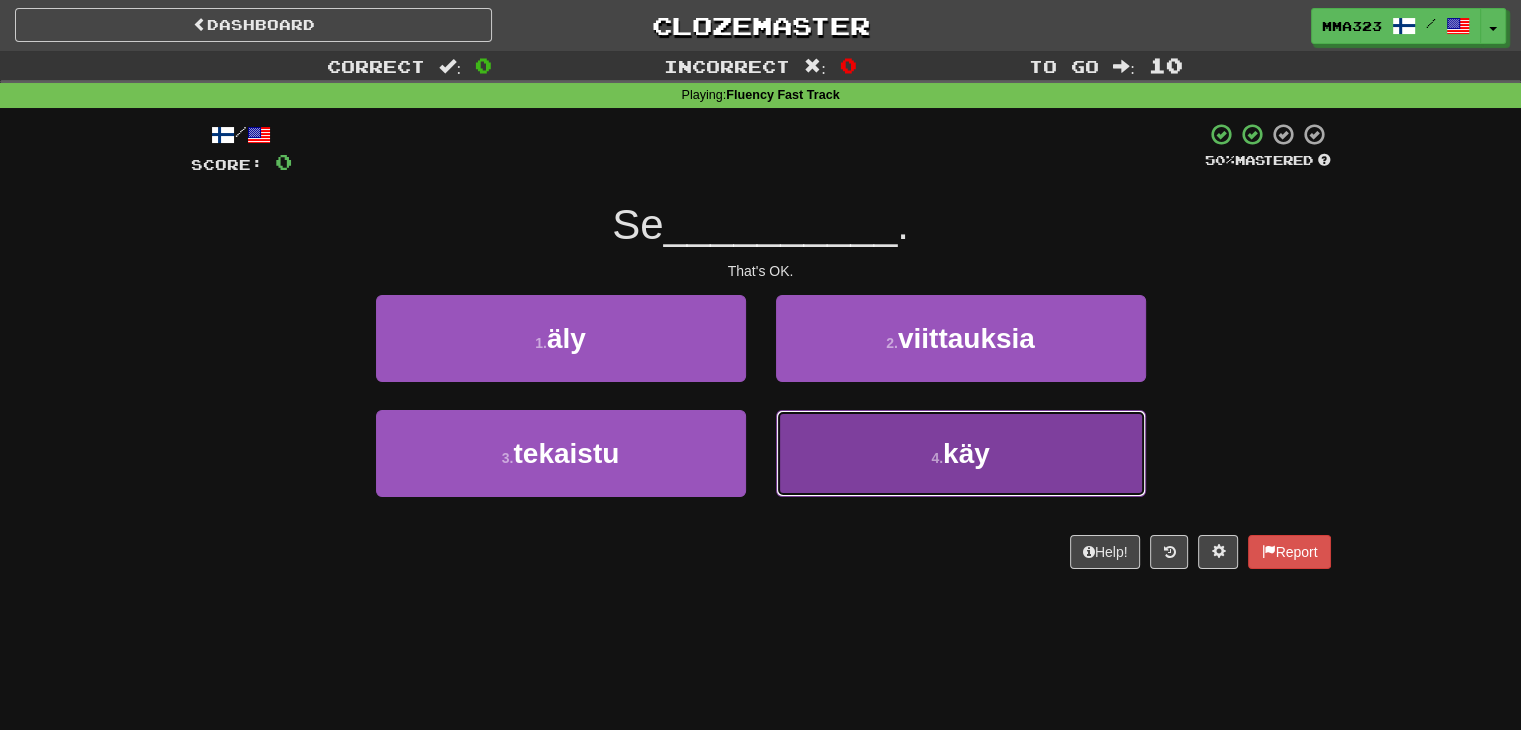 click on "4 .  käy" at bounding box center (961, 453) 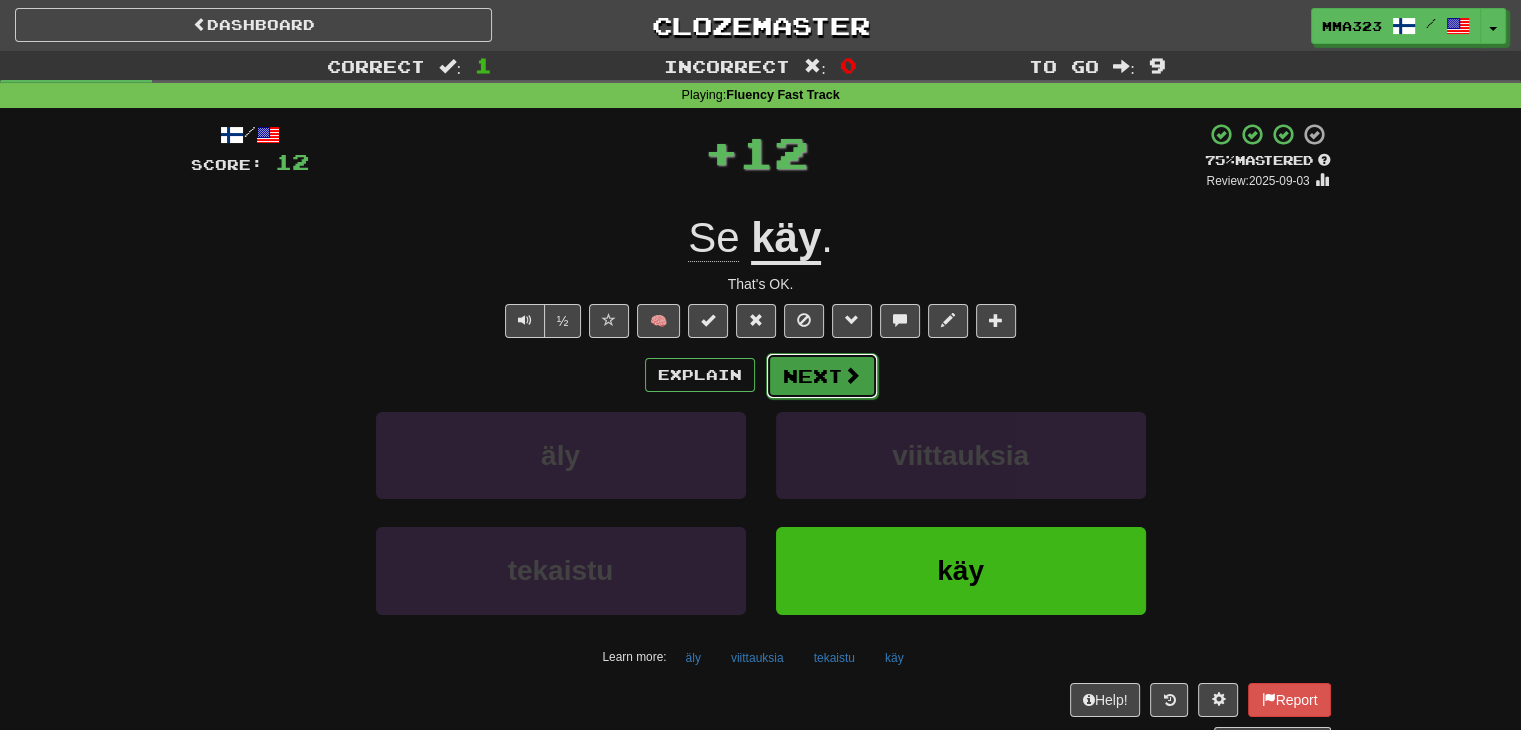 click on "Next" at bounding box center (822, 376) 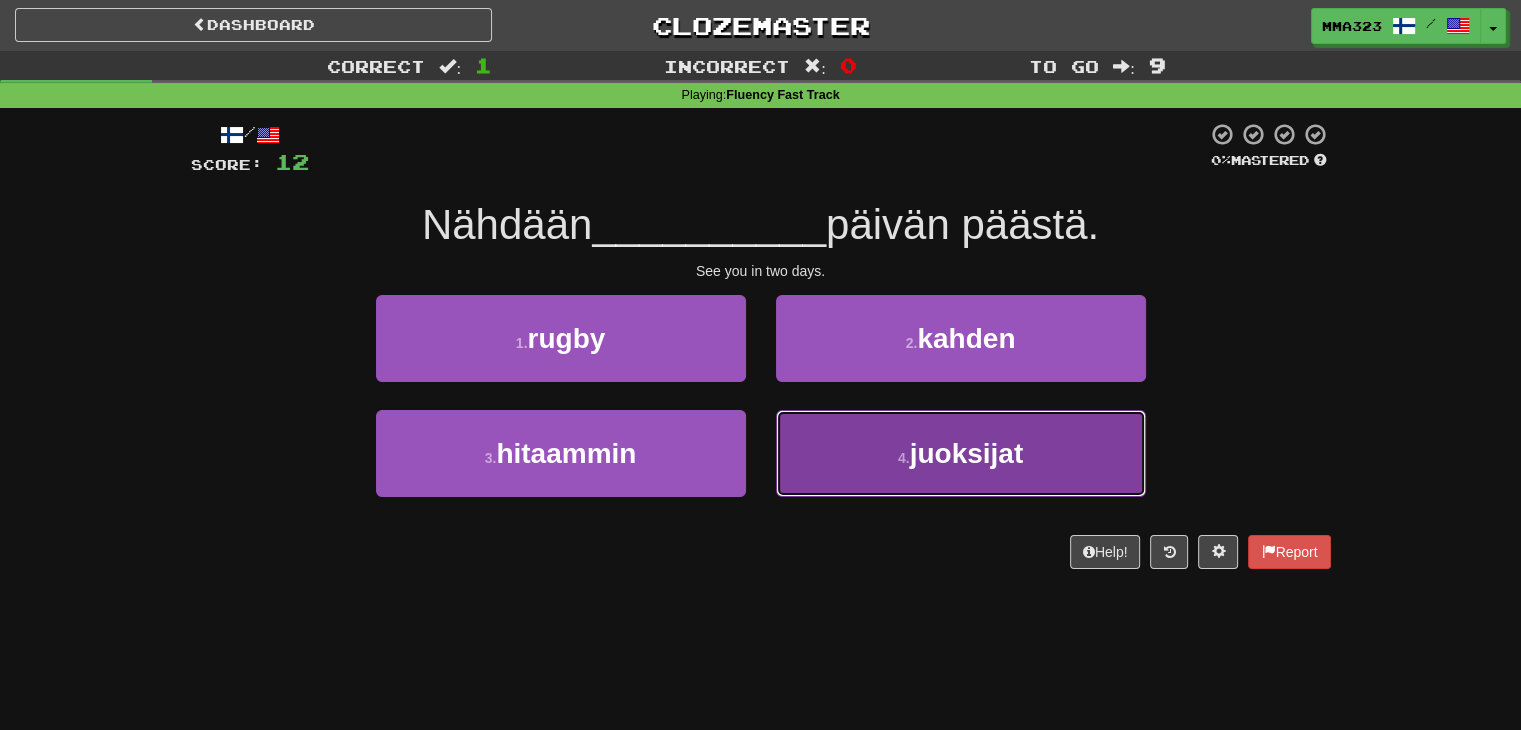 click on "4 .  juoksijat" at bounding box center (961, 453) 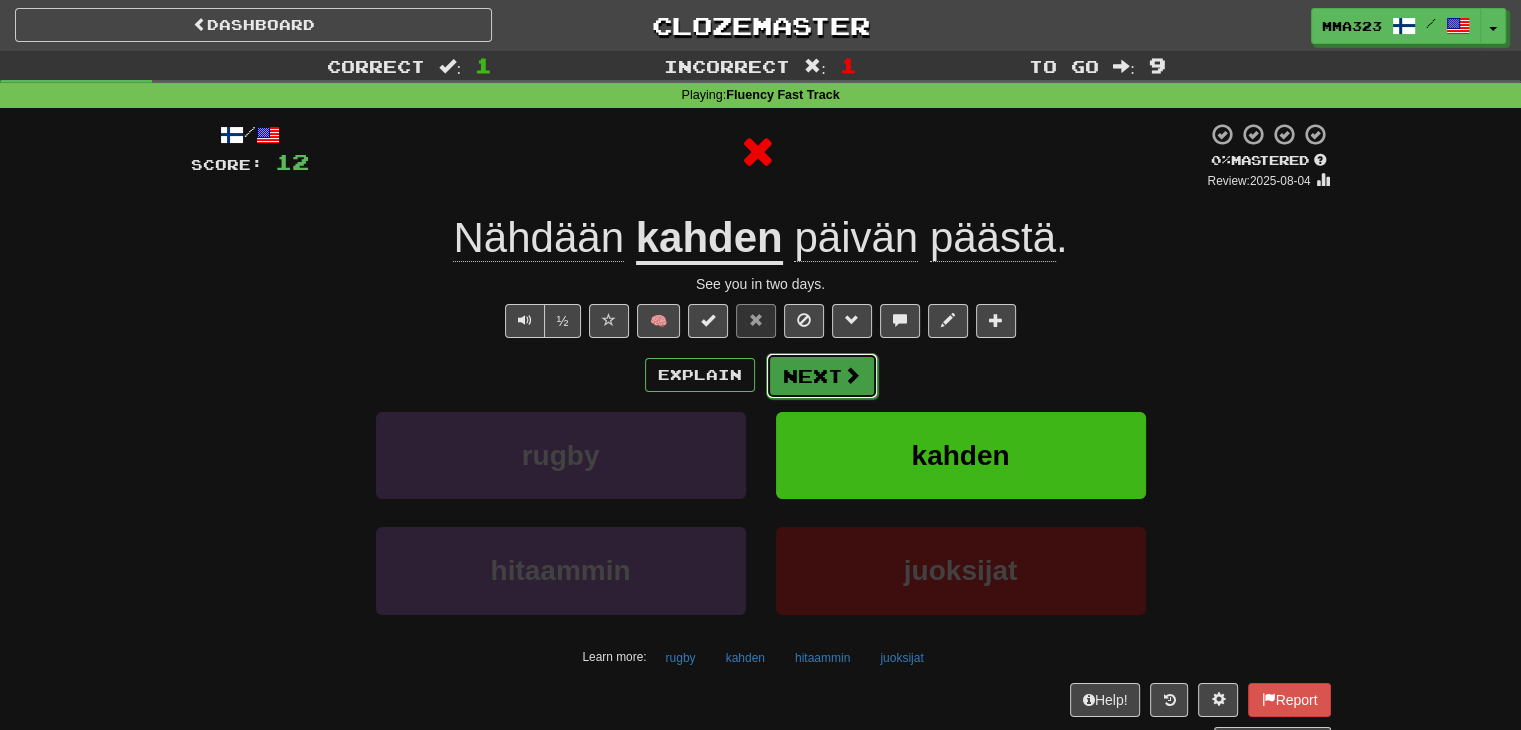 click on "Next" at bounding box center (822, 376) 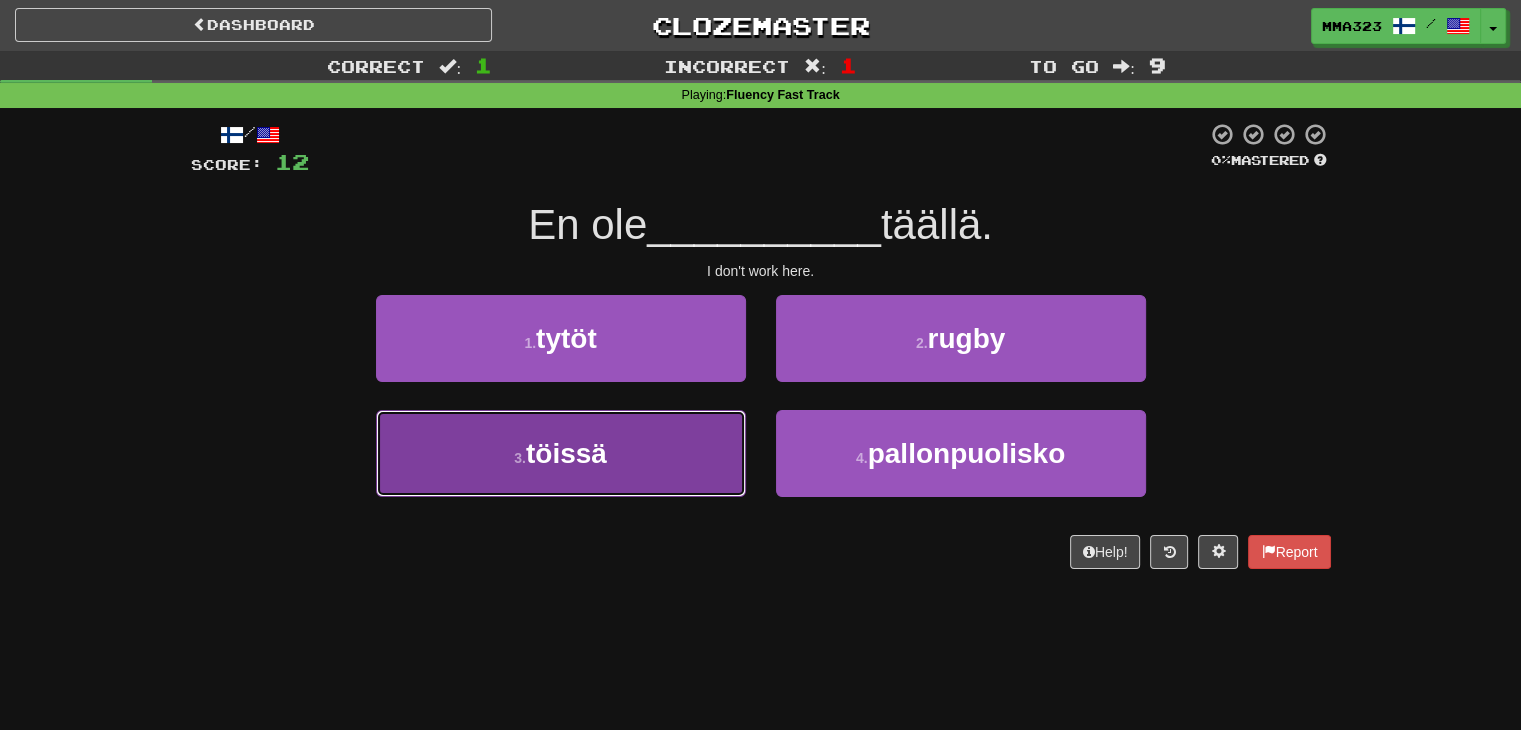 click on "3 .  töissä" at bounding box center (561, 453) 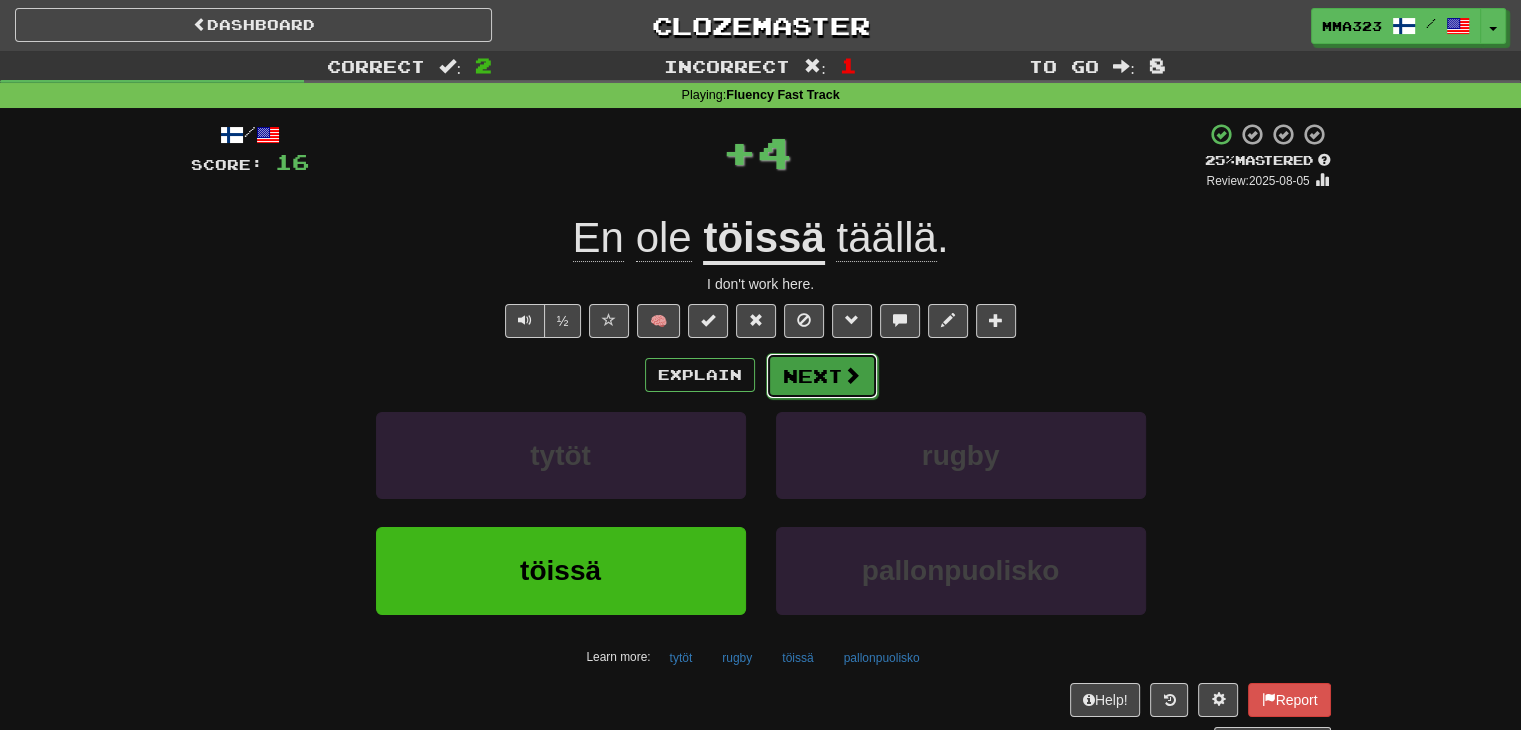 click on "Next" at bounding box center (822, 376) 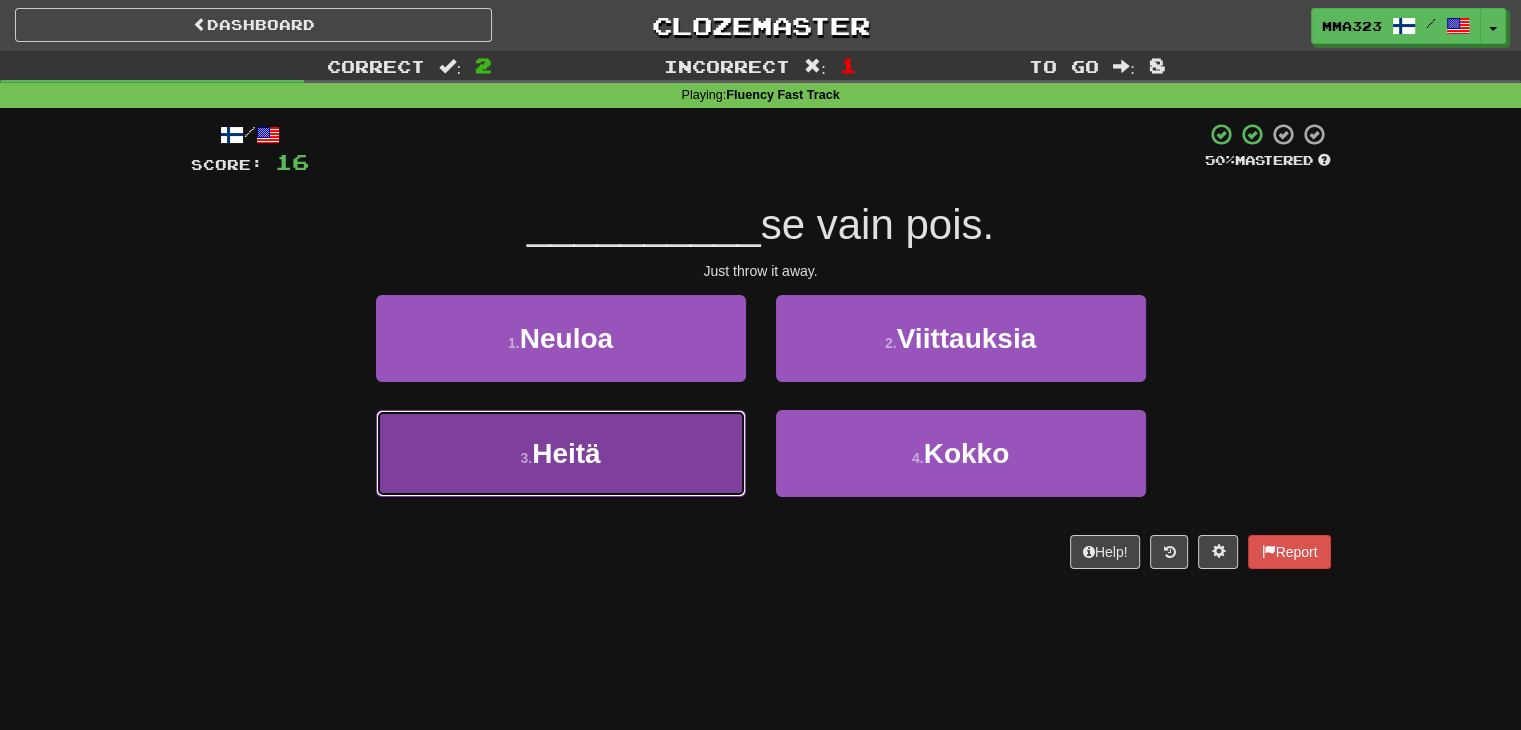 click on "3 .  Heitä" at bounding box center (561, 453) 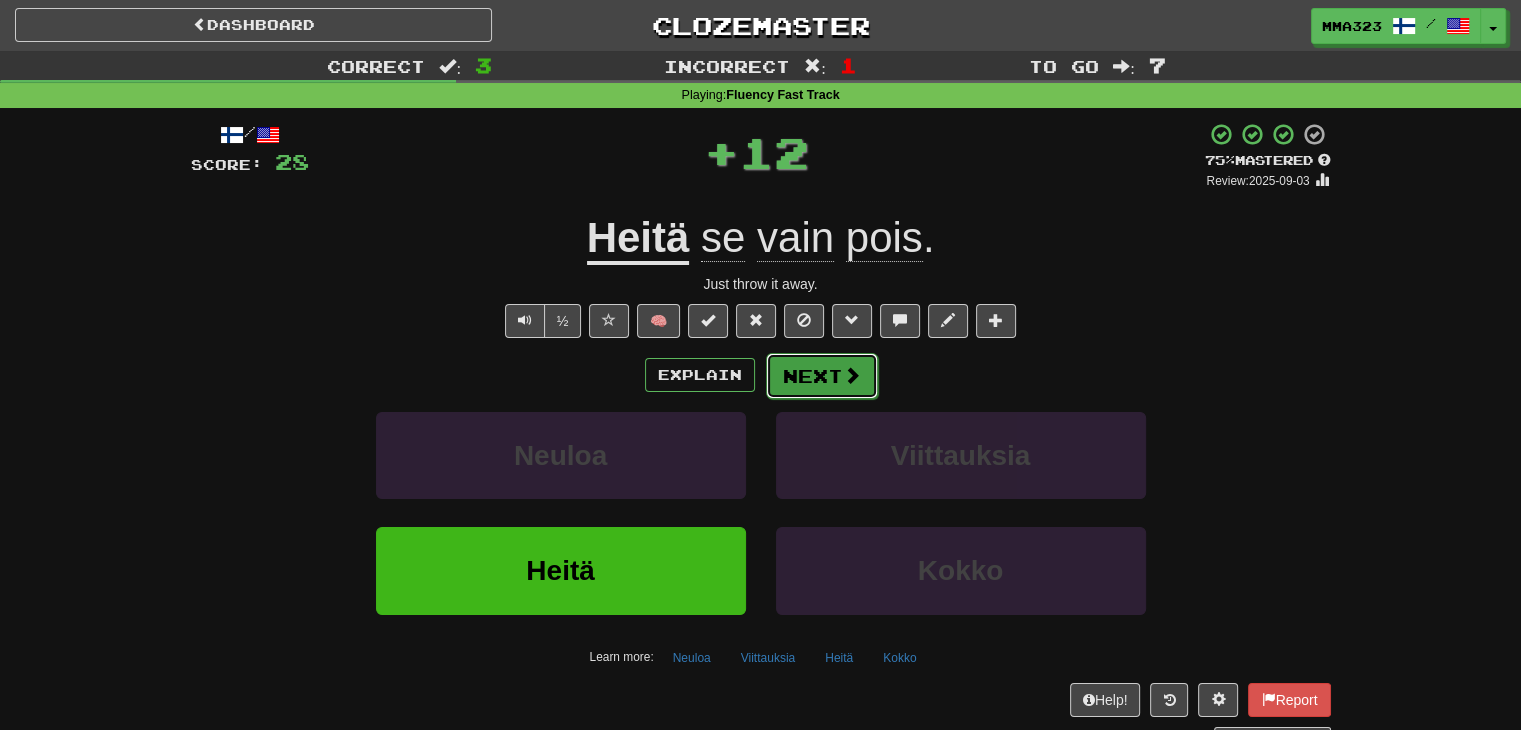 click at bounding box center [852, 375] 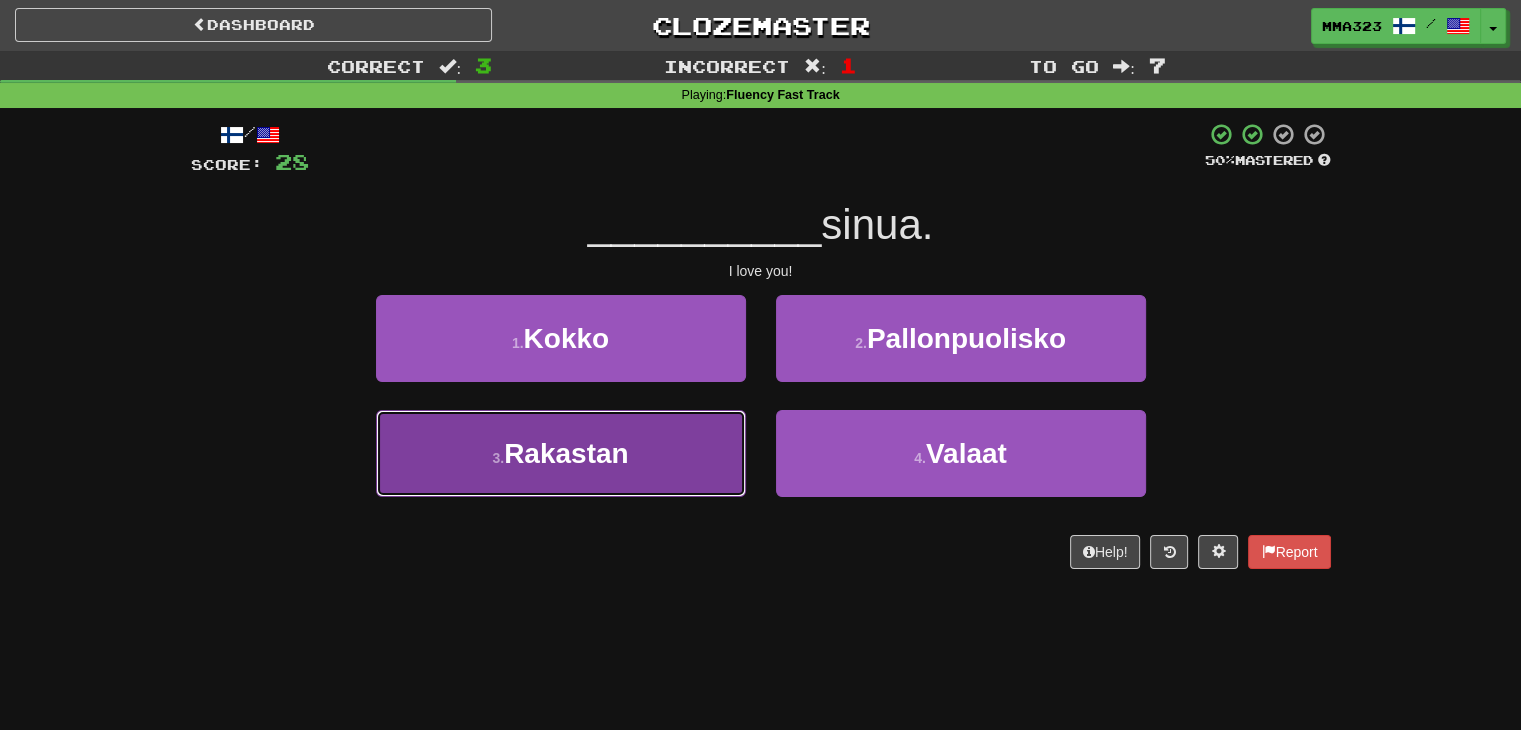 click on "3 .  Rakastan" at bounding box center (561, 453) 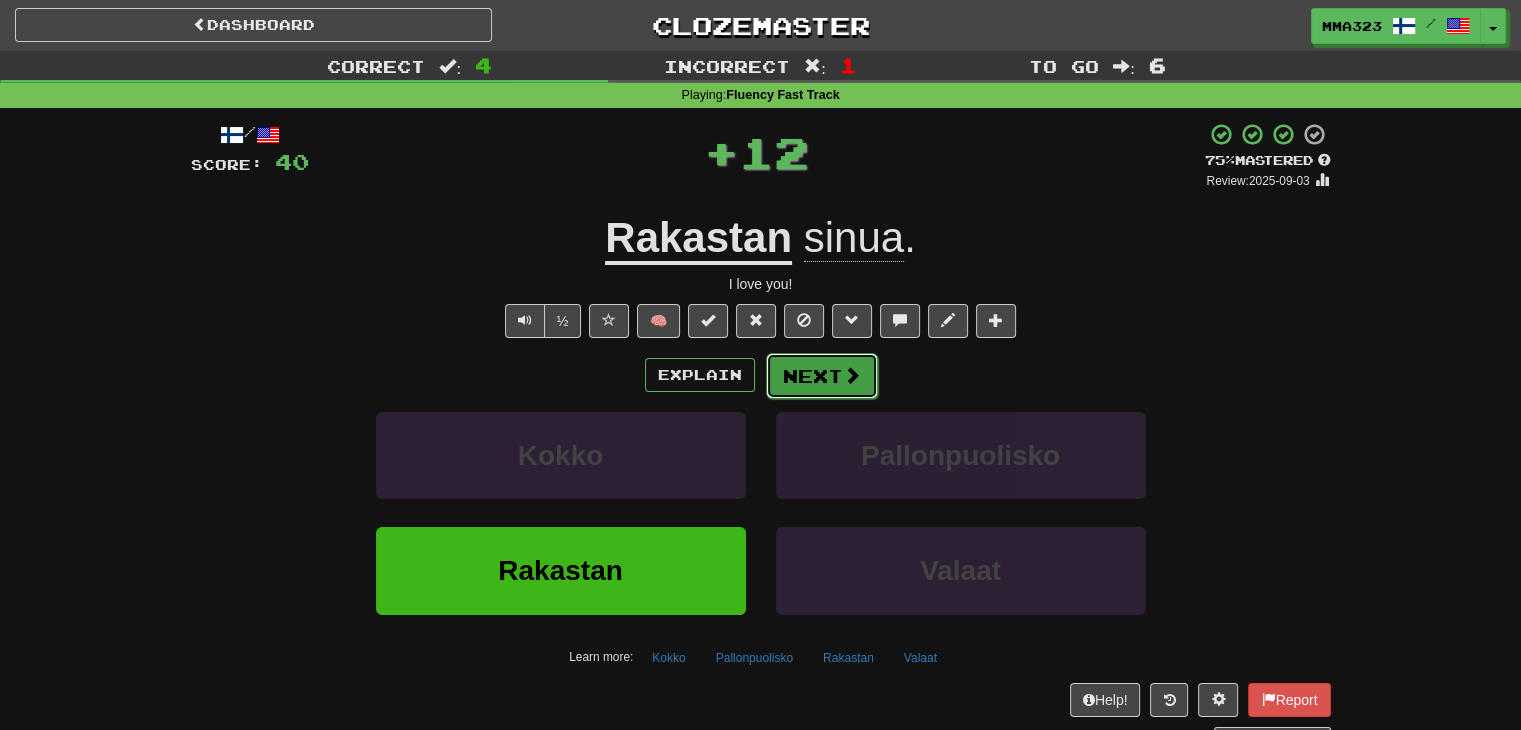 click on "Next" at bounding box center [822, 376] 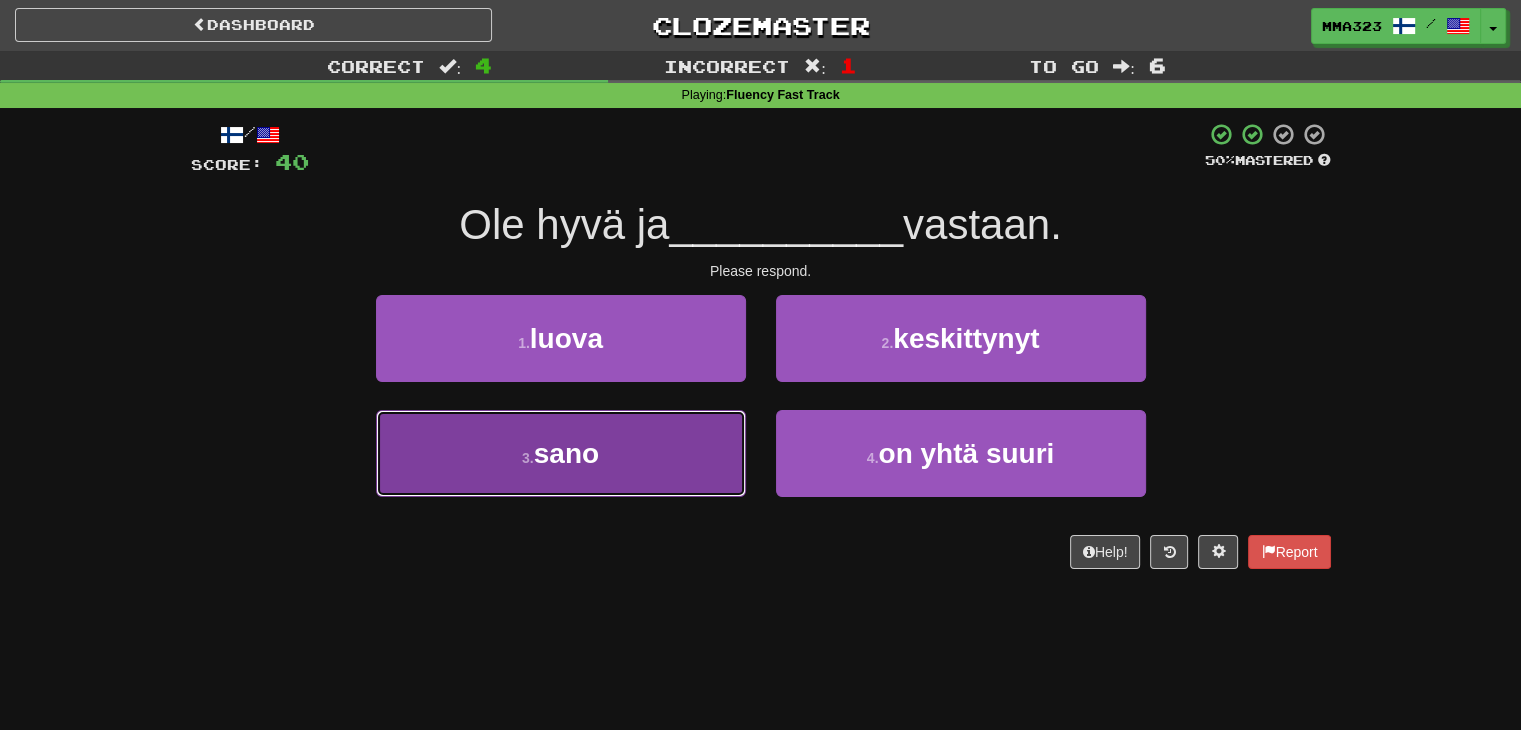 click on "3 .  sano" at bounding box center (561, 453) 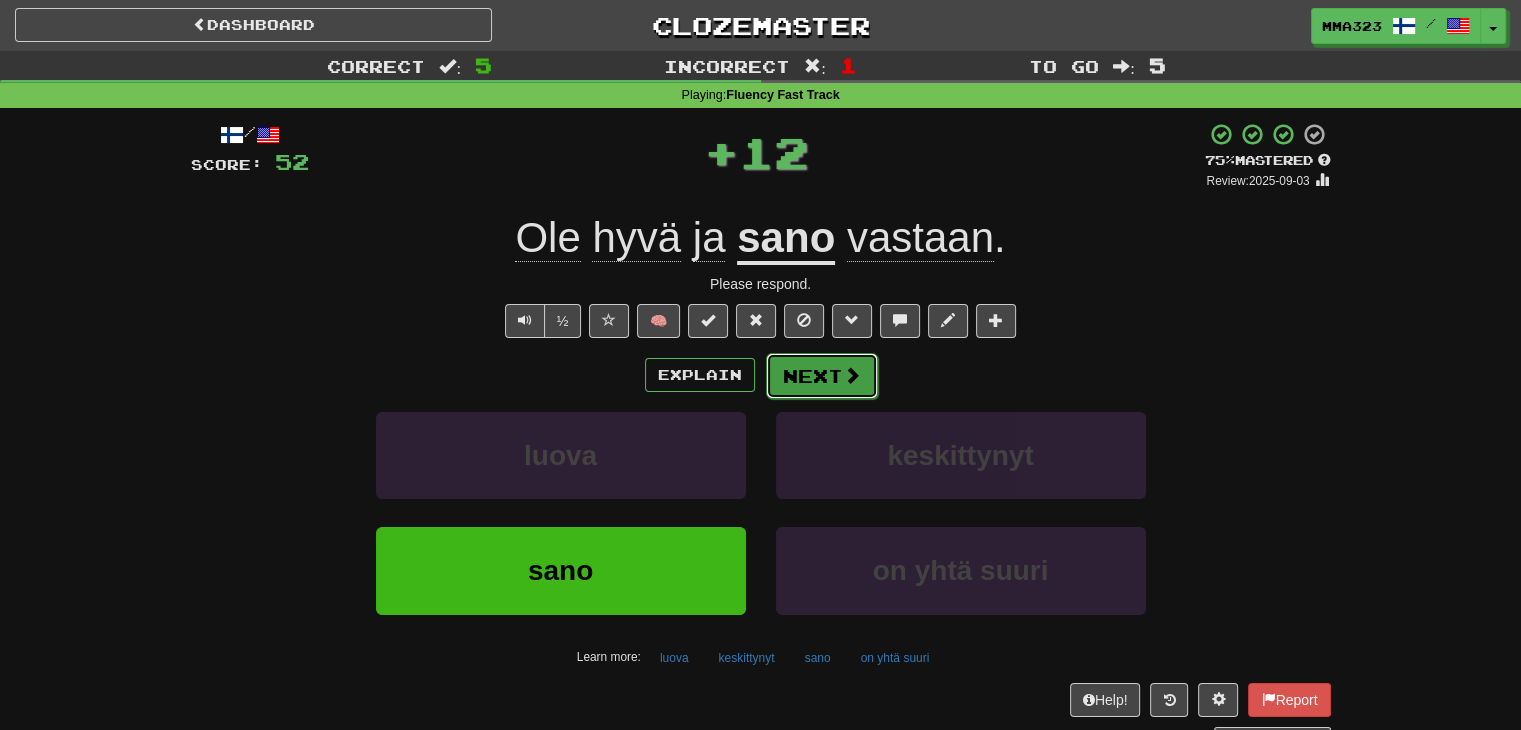 click on "Next" at bounding box center [822, 376] 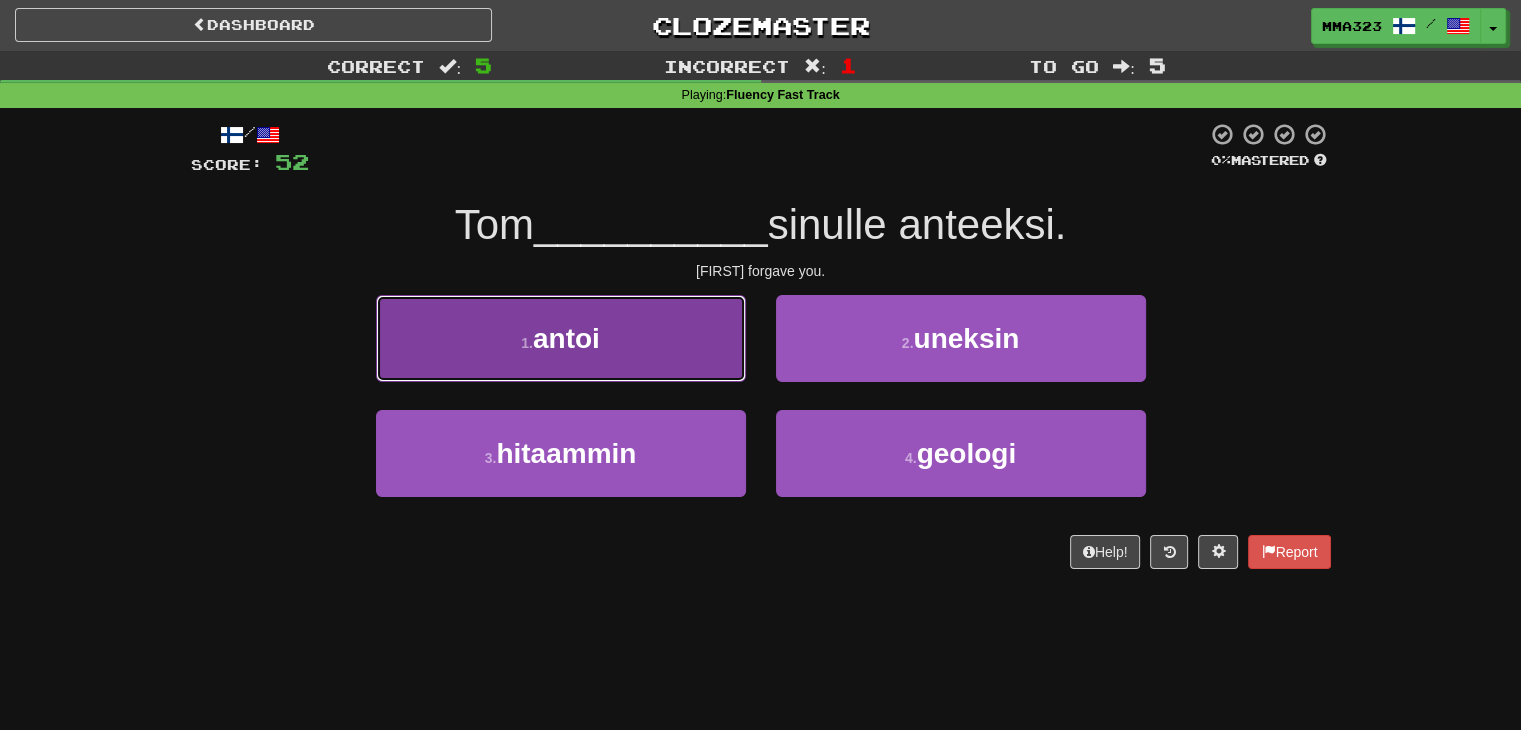 click on "1 .  antoi" at bounding box center [561, 338] 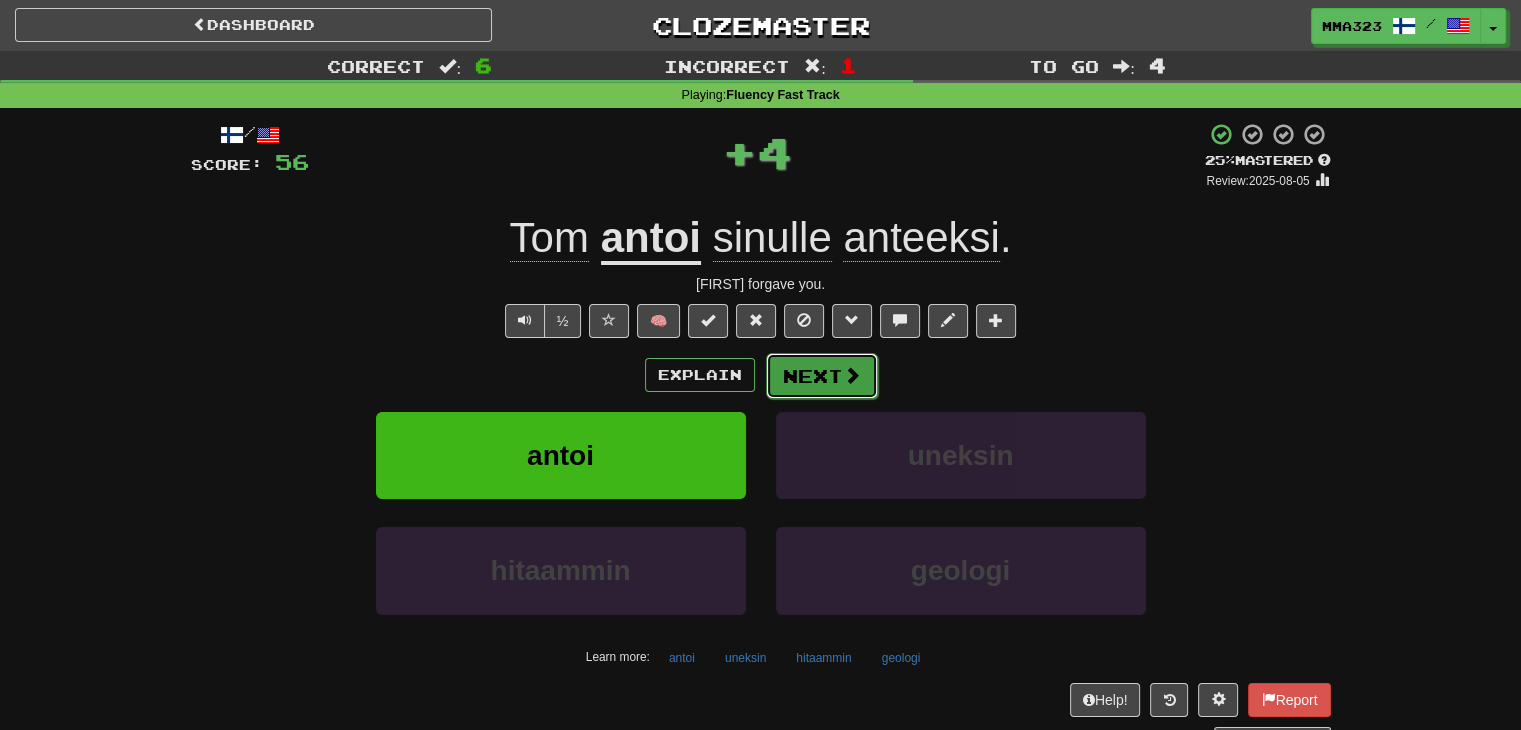 click on "Next" at bounding box center (822, 376) 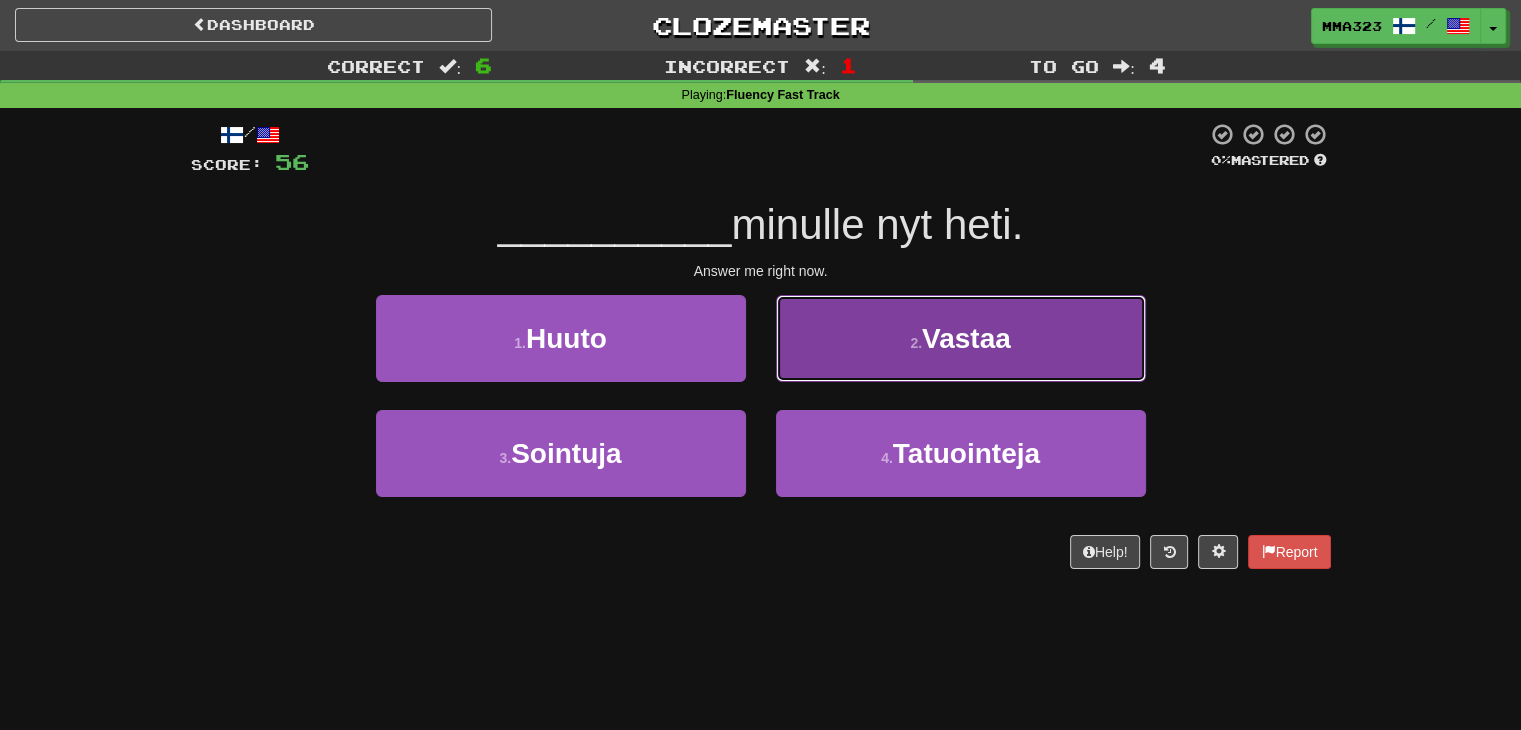 click on "2 .  Vastaa" at bounding box center (961, 338) 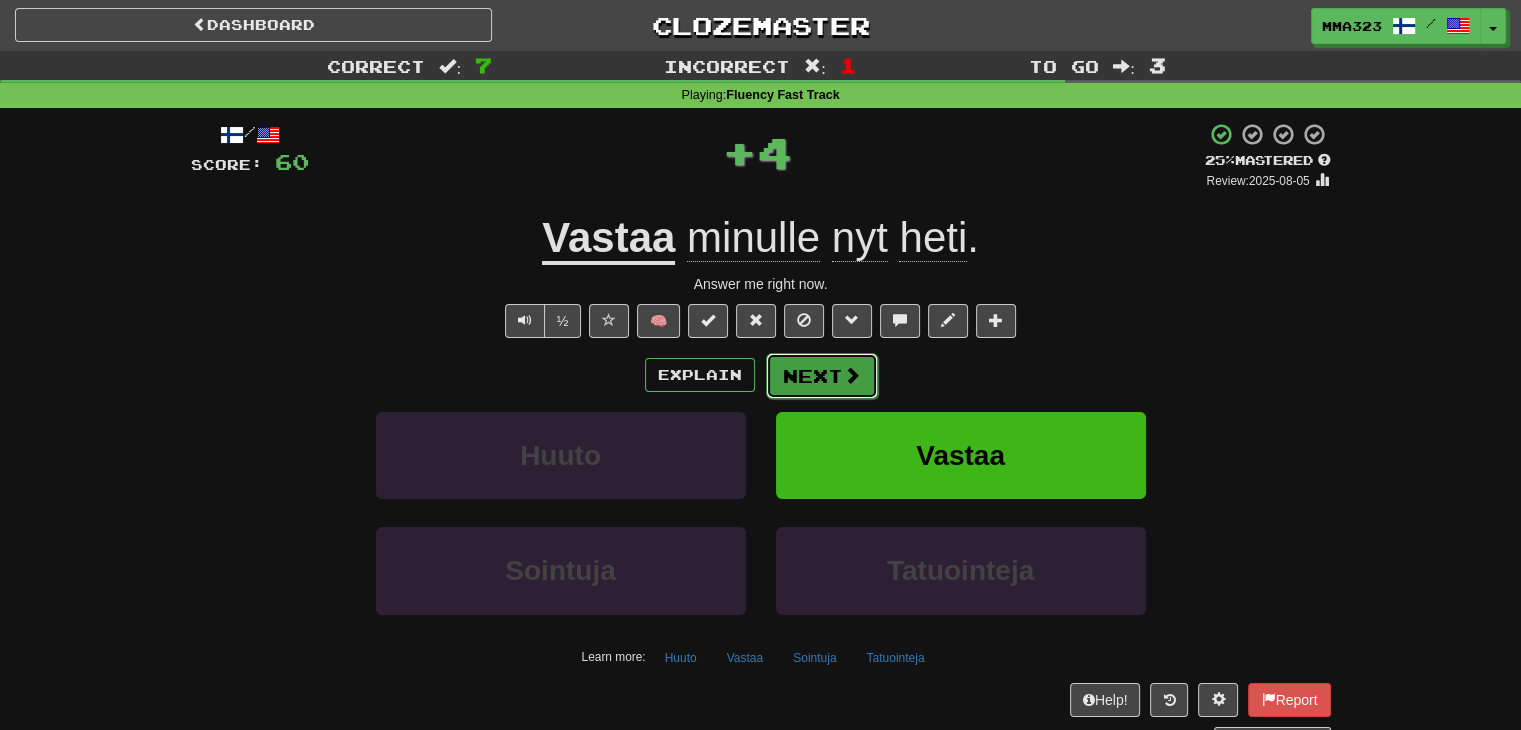 click on "Next" at bounding box center [822, 376] 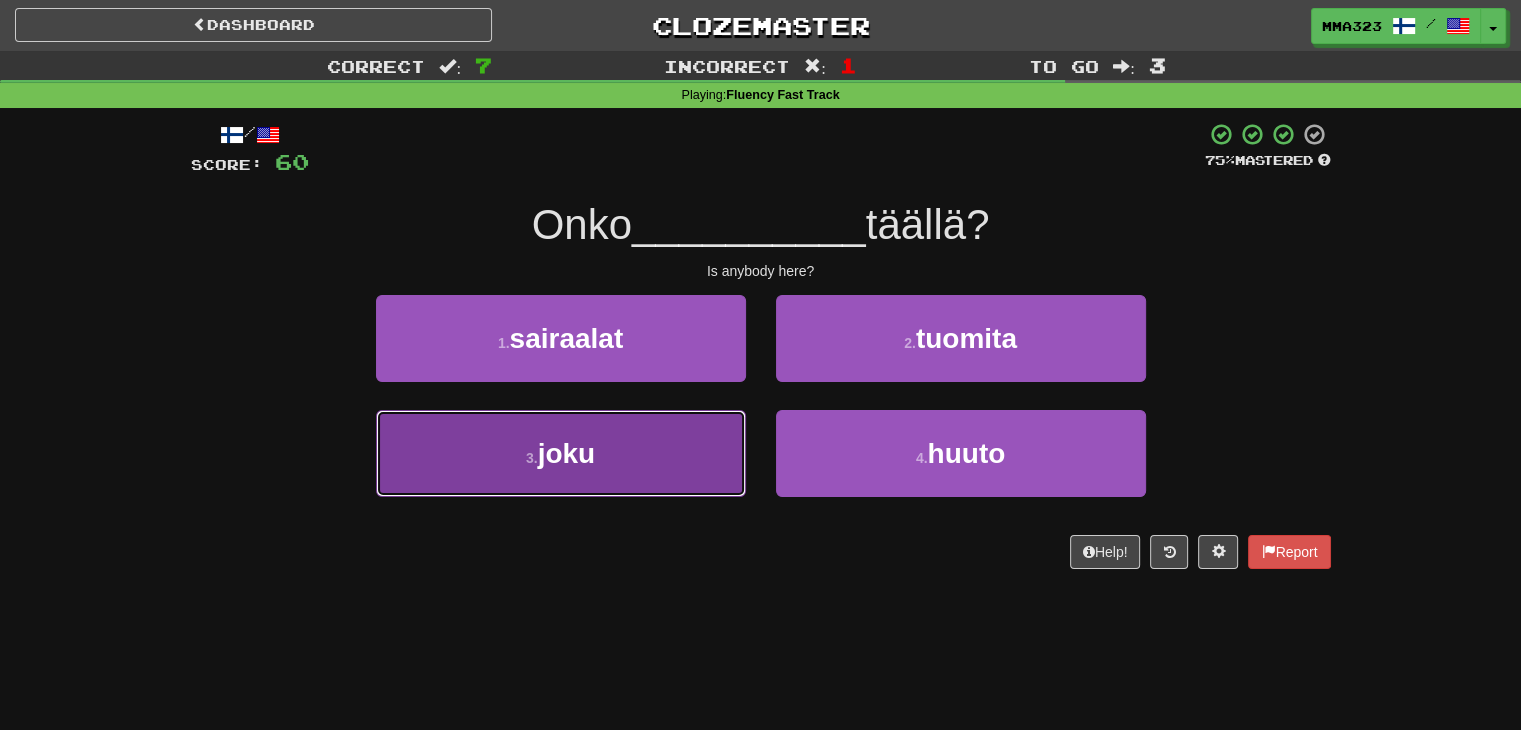 click on "joku" at bounding box center (567, 453) 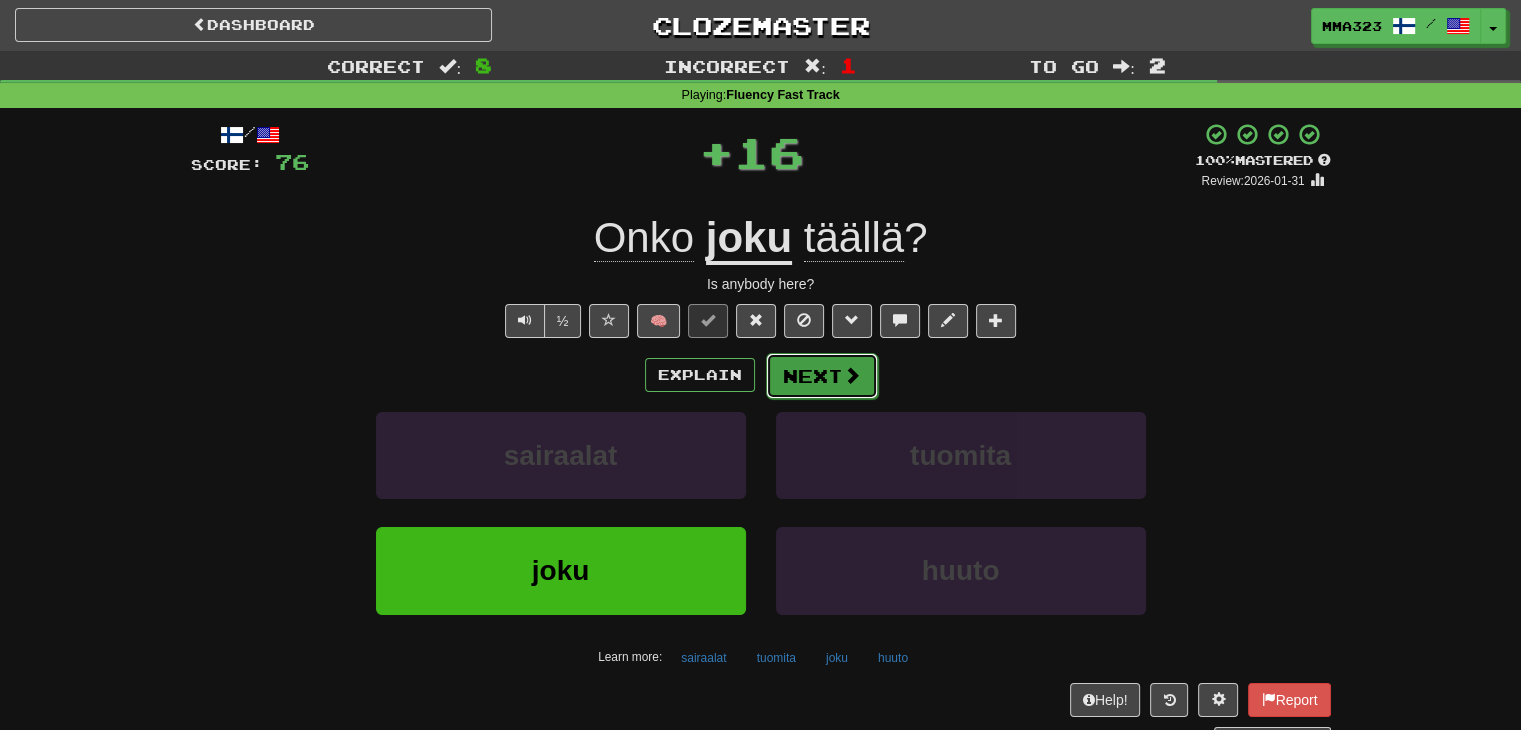 click on "Next" at bounding box center [822, 376] 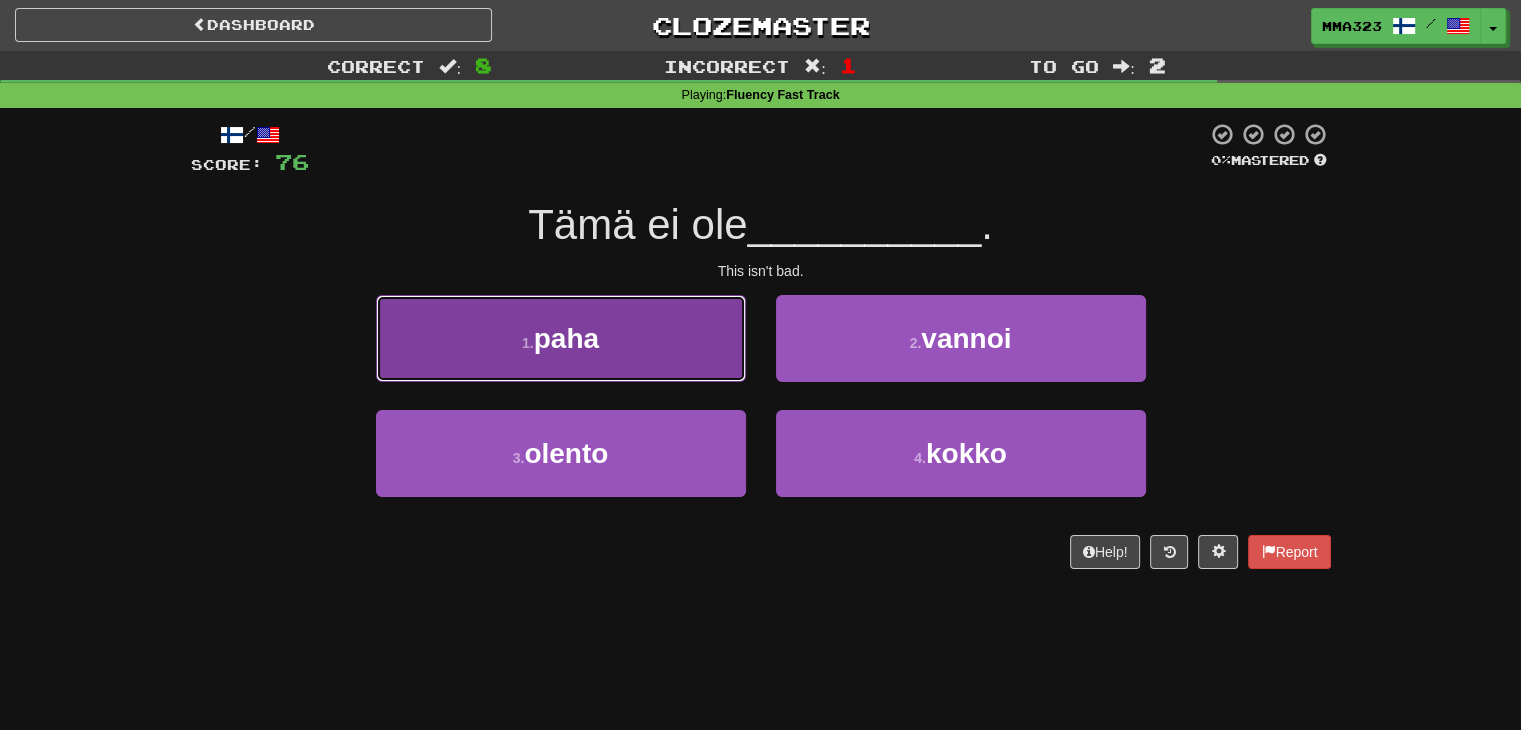 click on "1 .  paha" at bounding box center (561, 338) 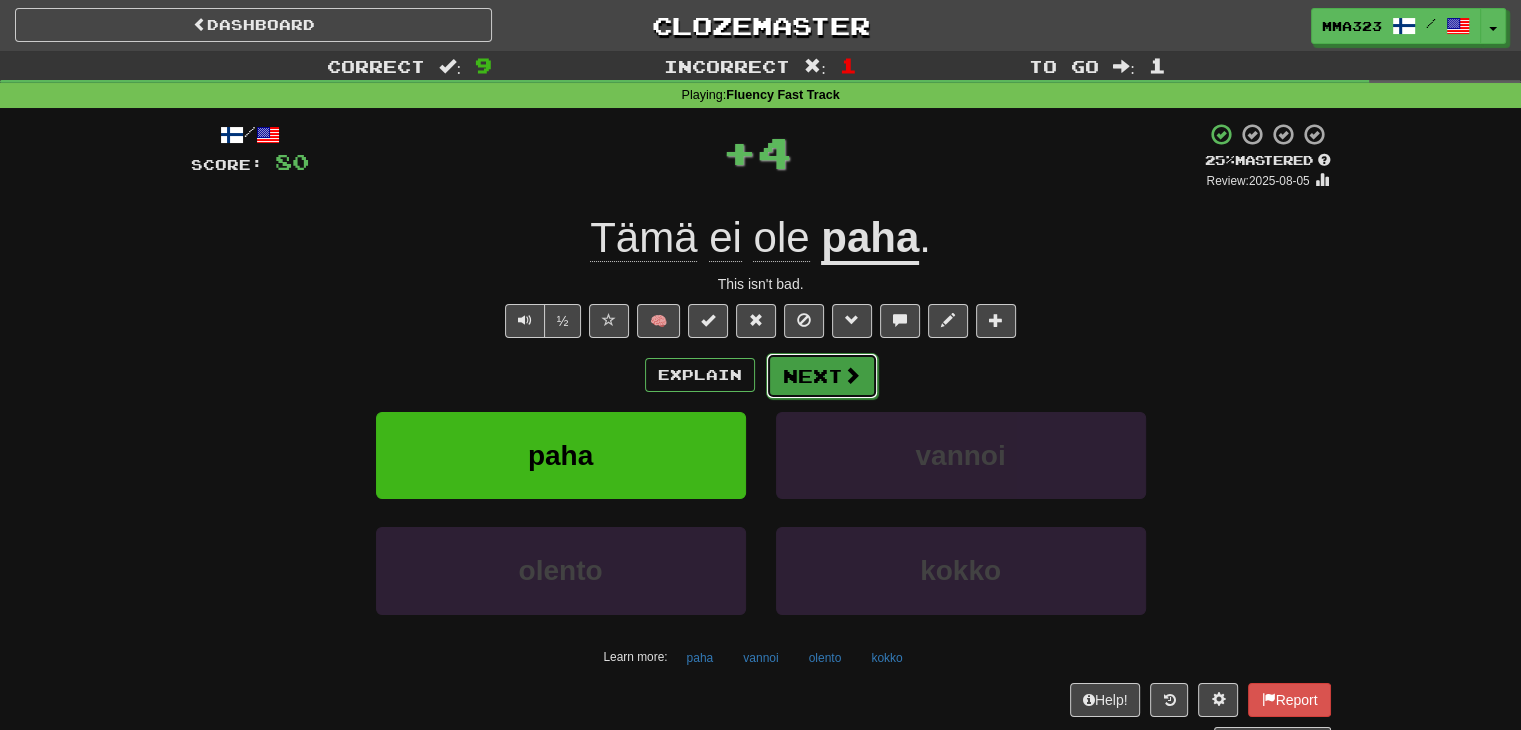 click at bounding box center (852, 375) 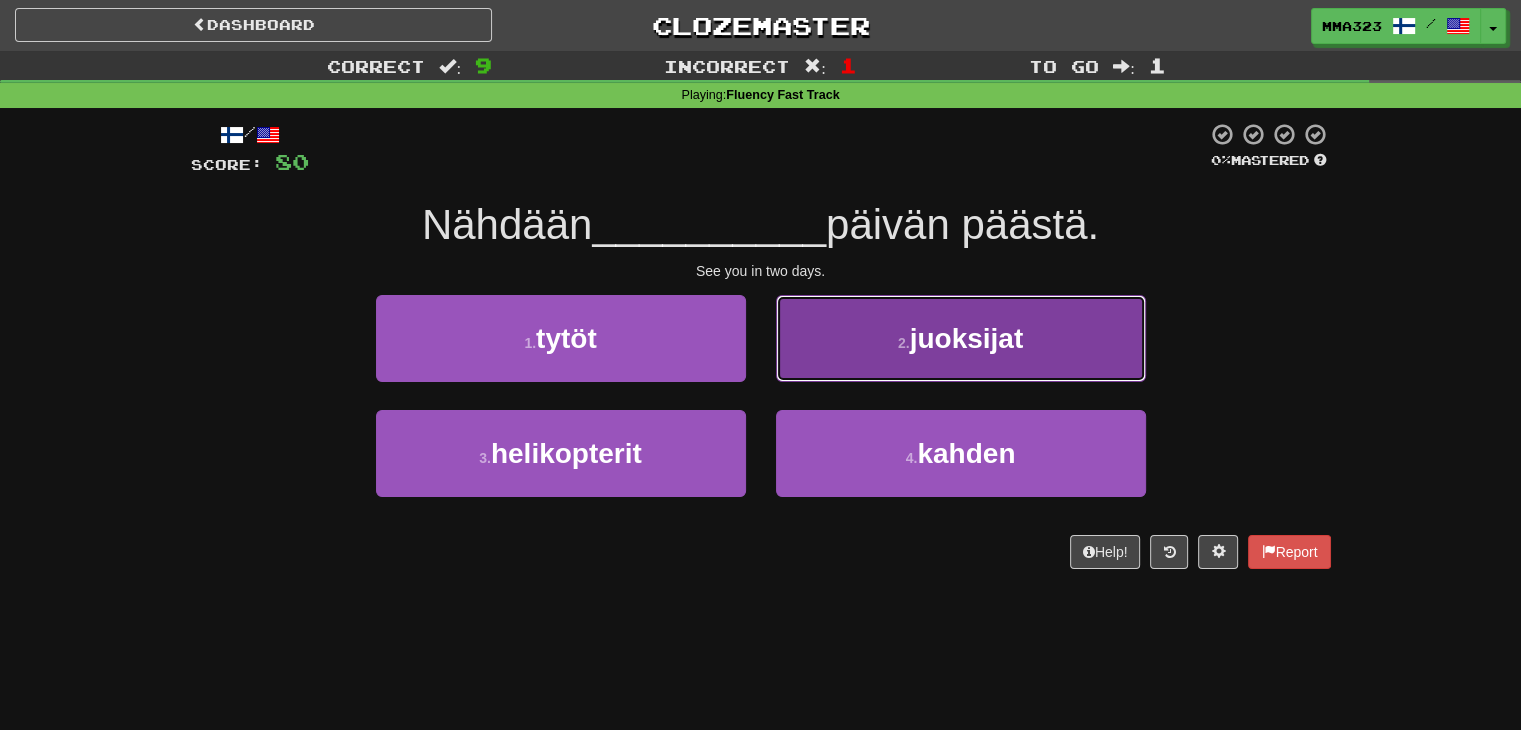 click on "2 .  juoksijat" at bounding box center (961, 338) 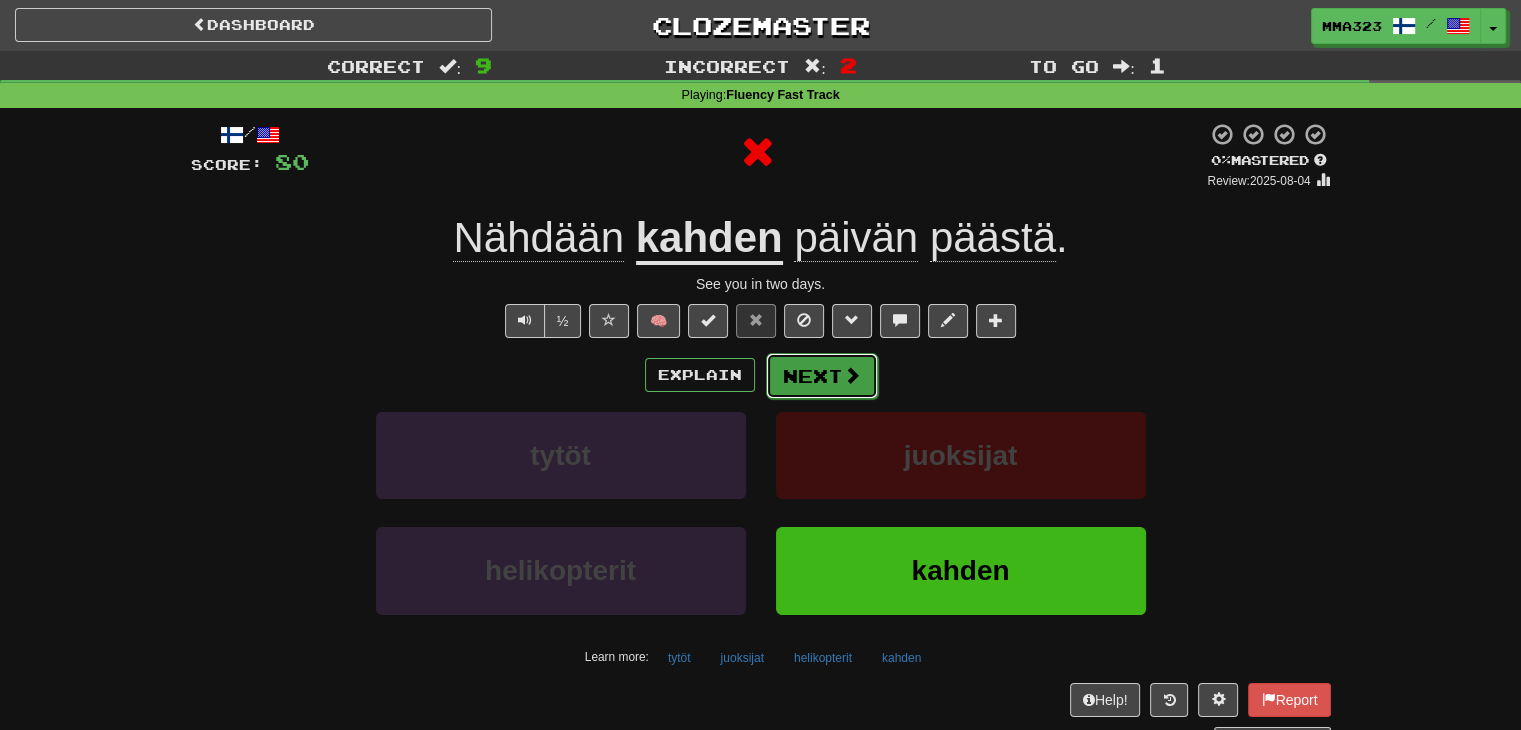 click on "Next" at bounding box center (822, 376) 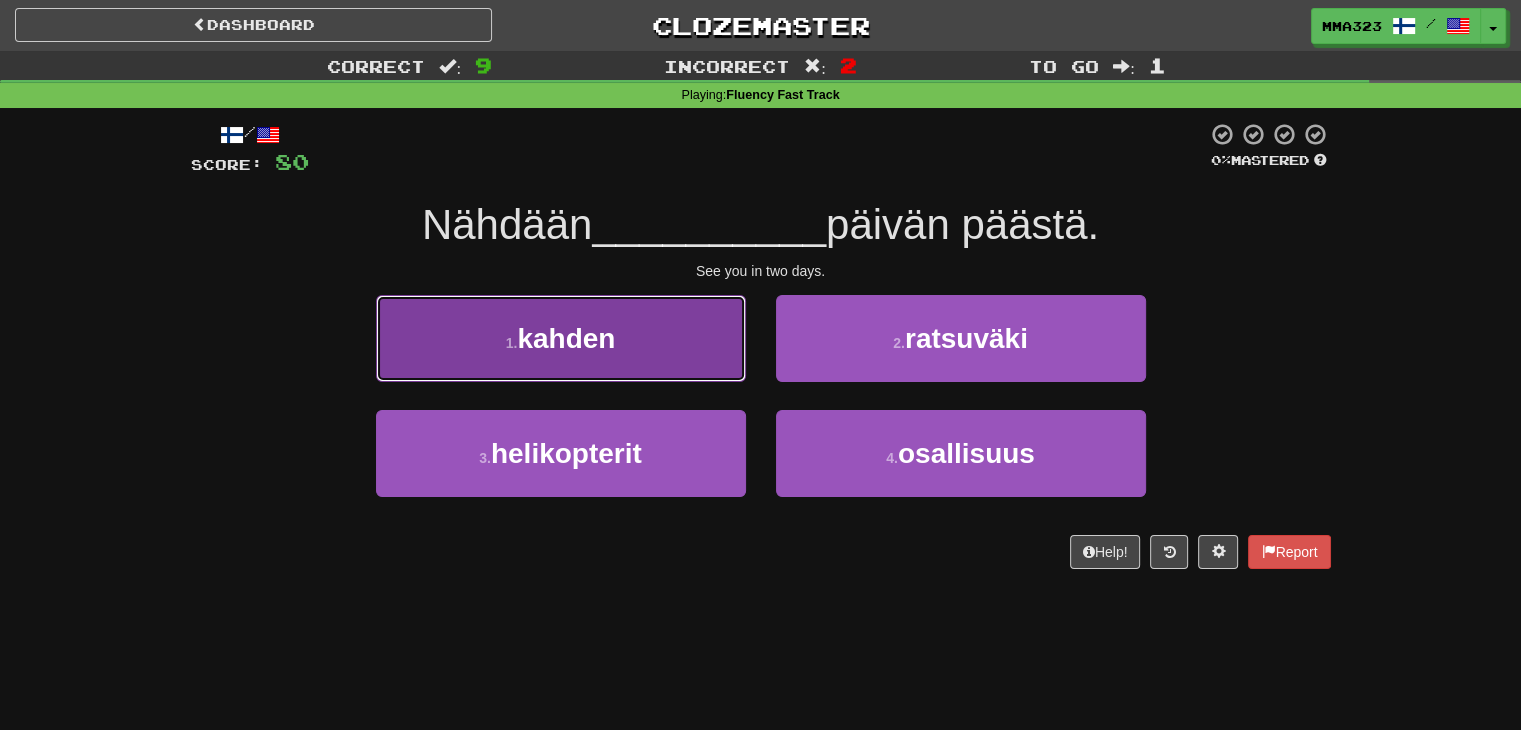 click on "kahden" at bounding box center [566, 338] 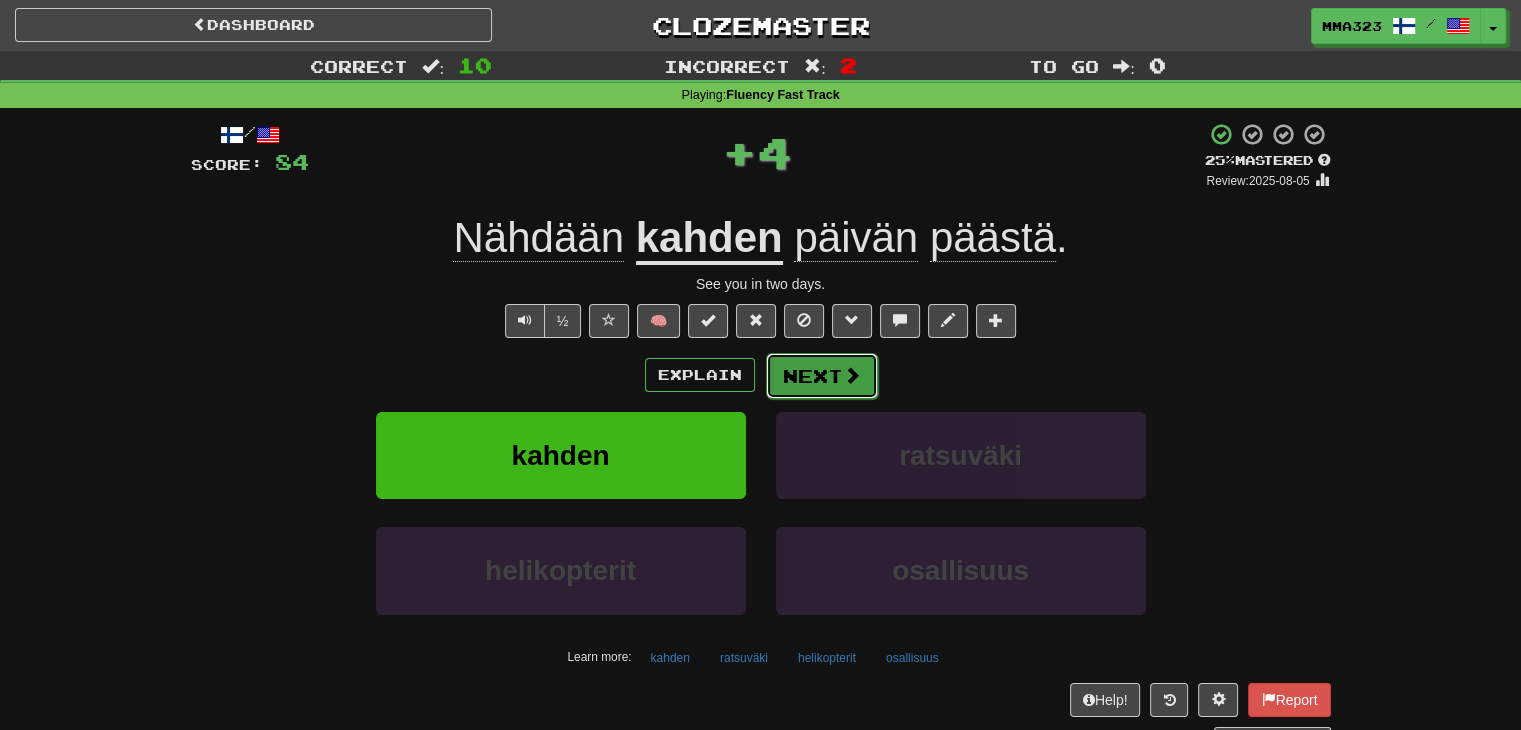 click on "Next" at bounding box center [822, 376] 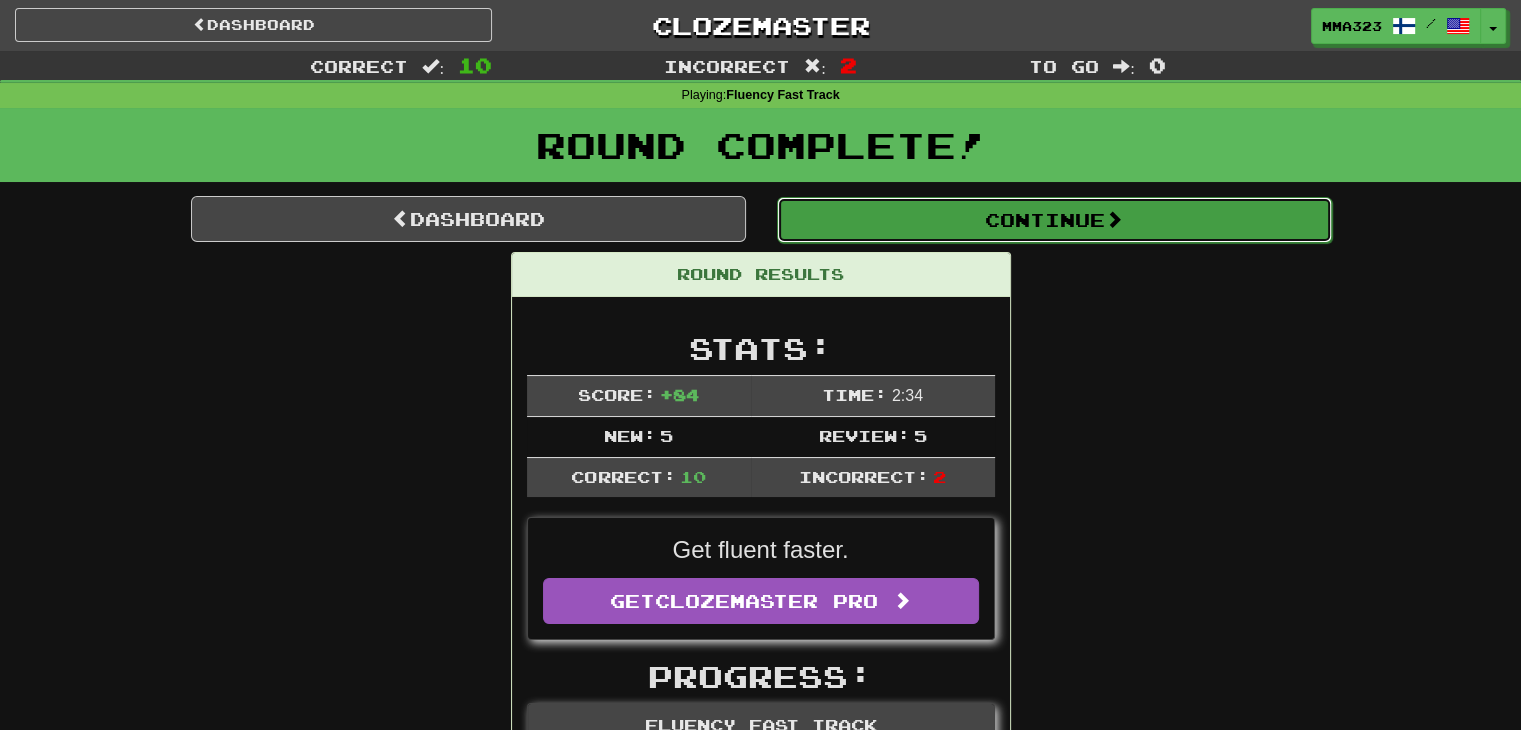 click on "Continue" at bounding box center [1054, 220] 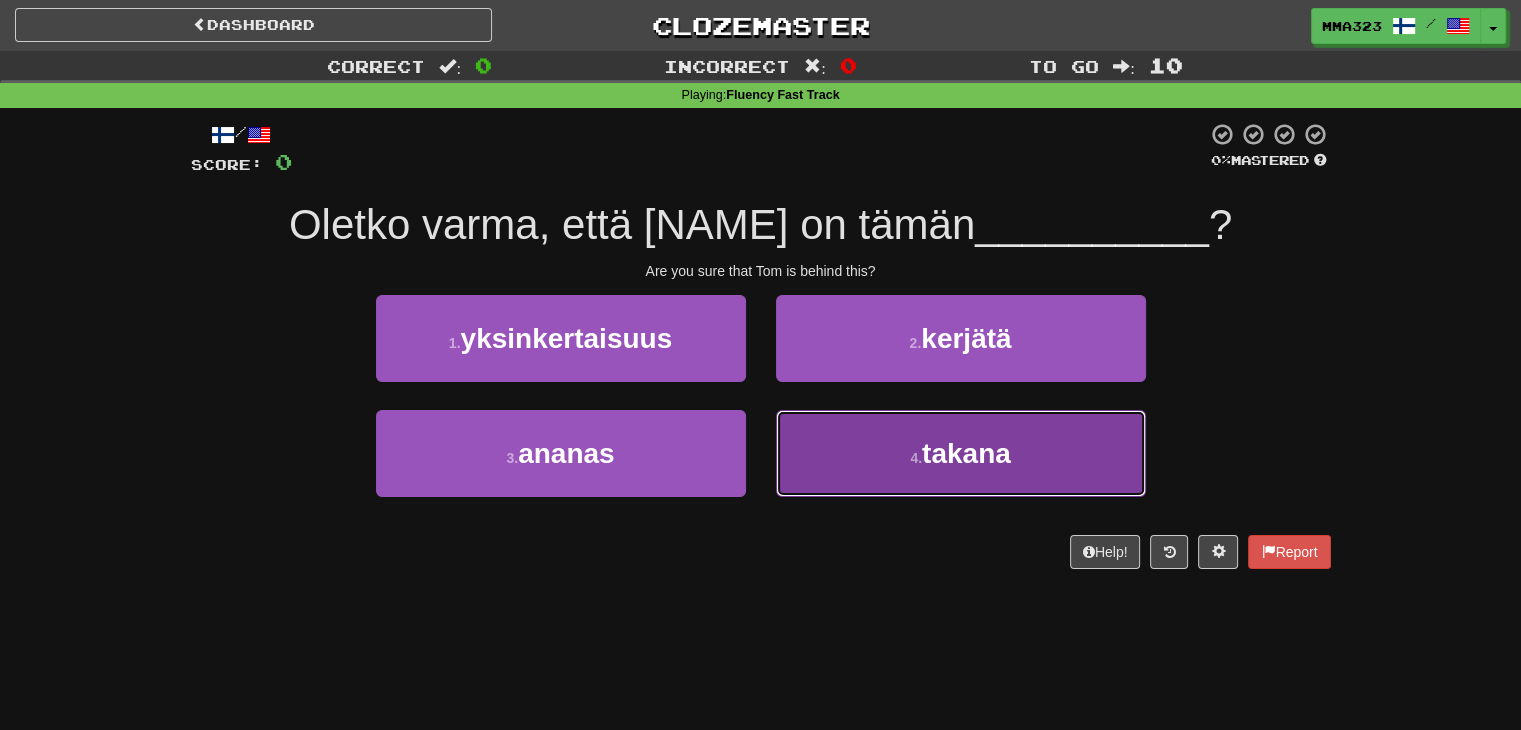 click on "4 .  takana" at bounding box center (961, 453) 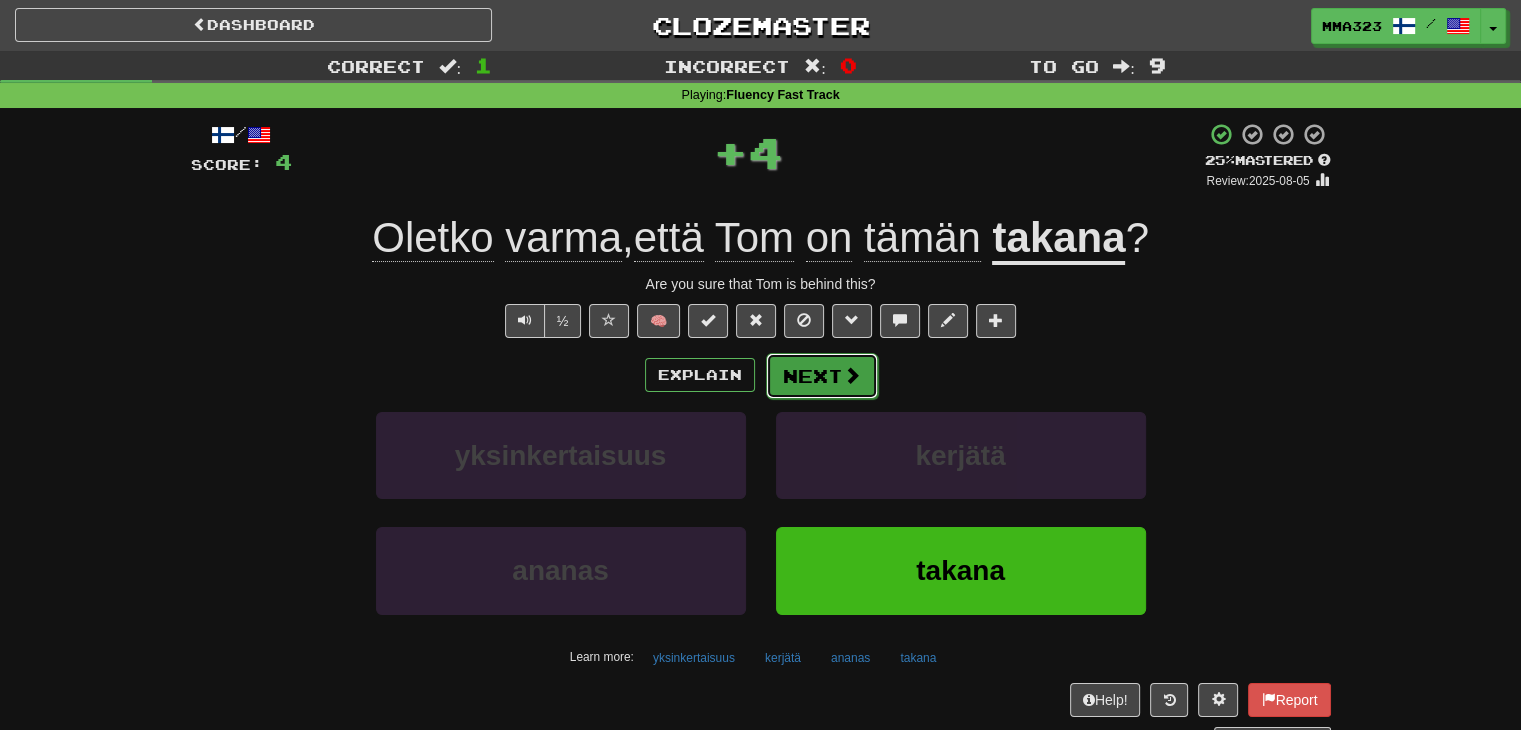 click on "Next" at bounding box center (822, 376) 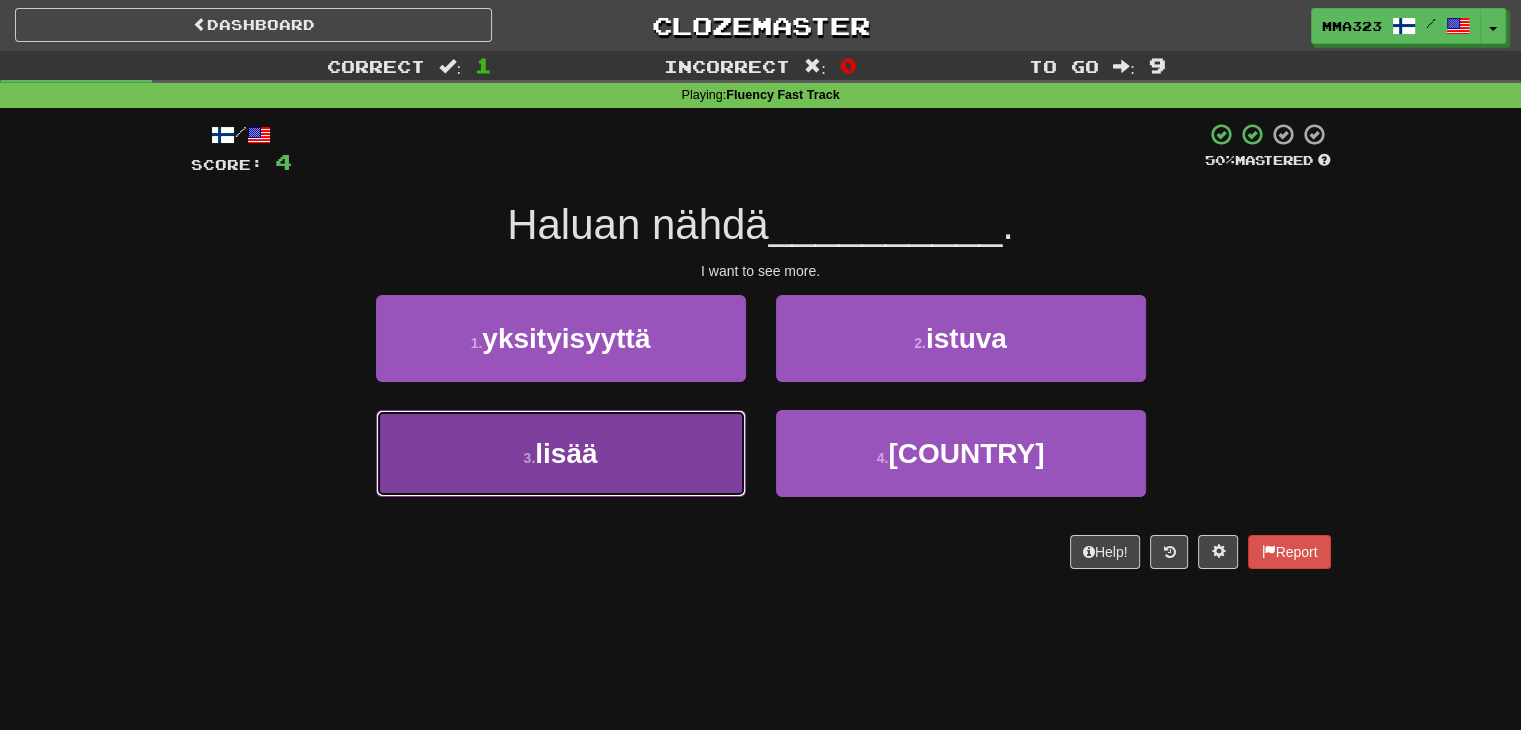 click on "3 .  lisää" at bounding box center [561, 453] 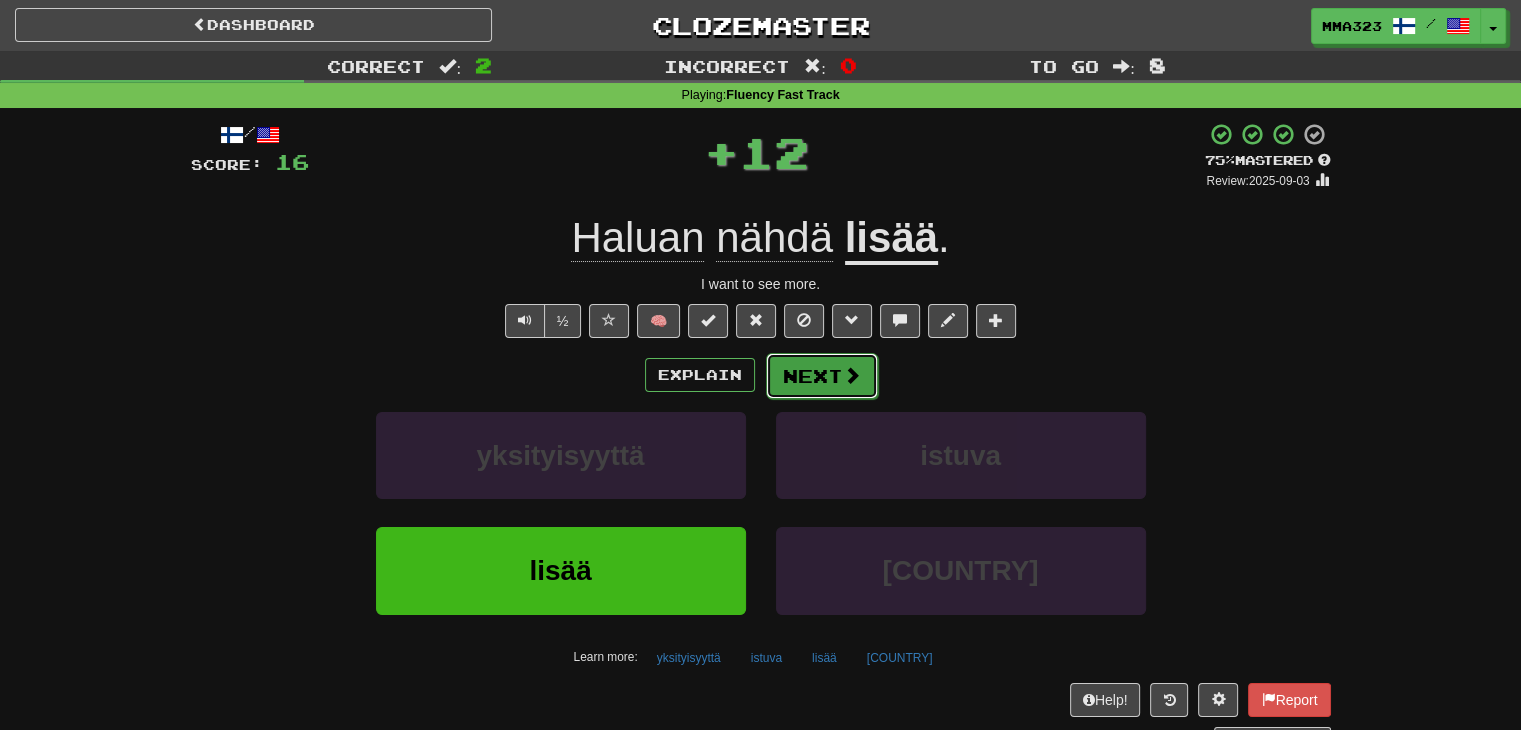 click on "Next" at bounding box center [822, 376] 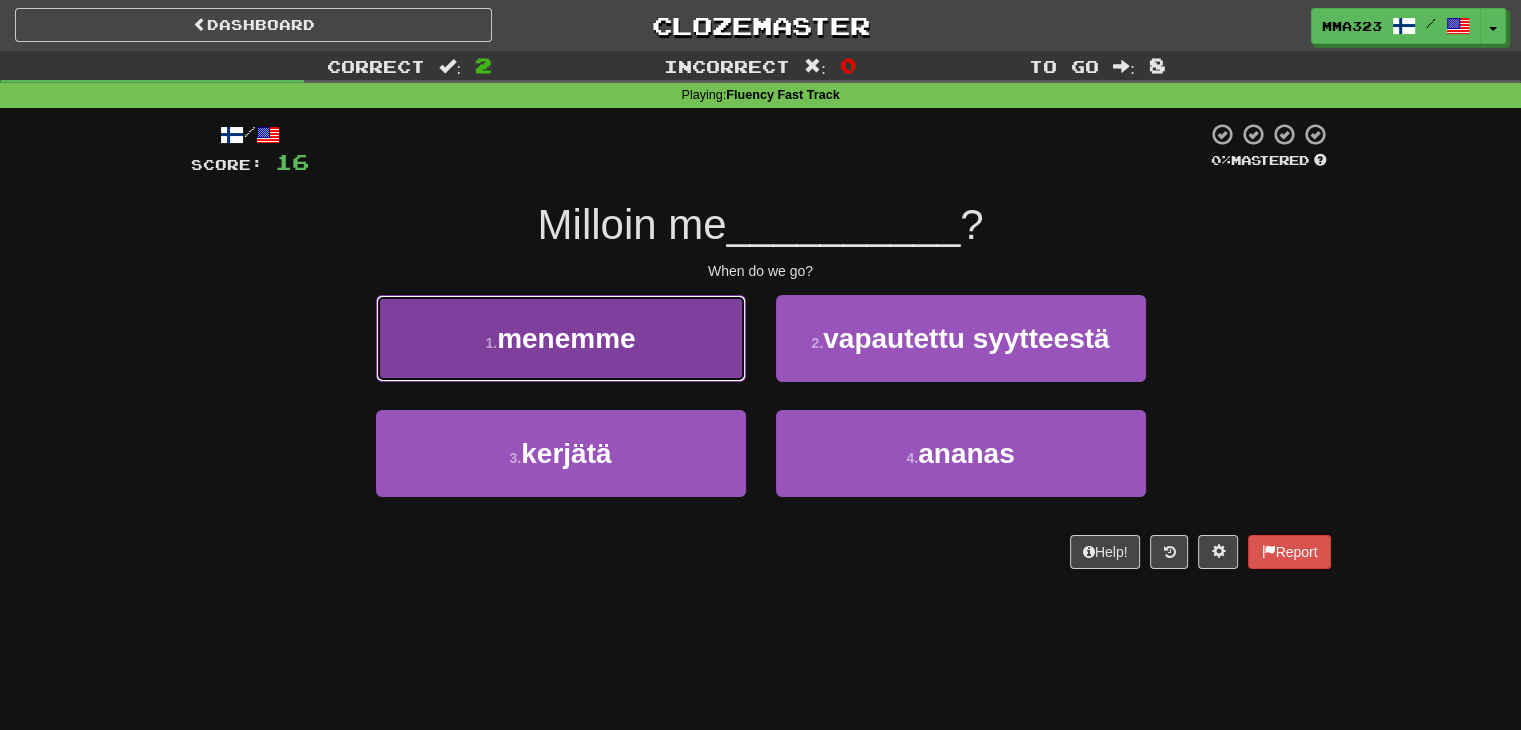 click on "1 .  menemme" at bounding box center [561, 338] 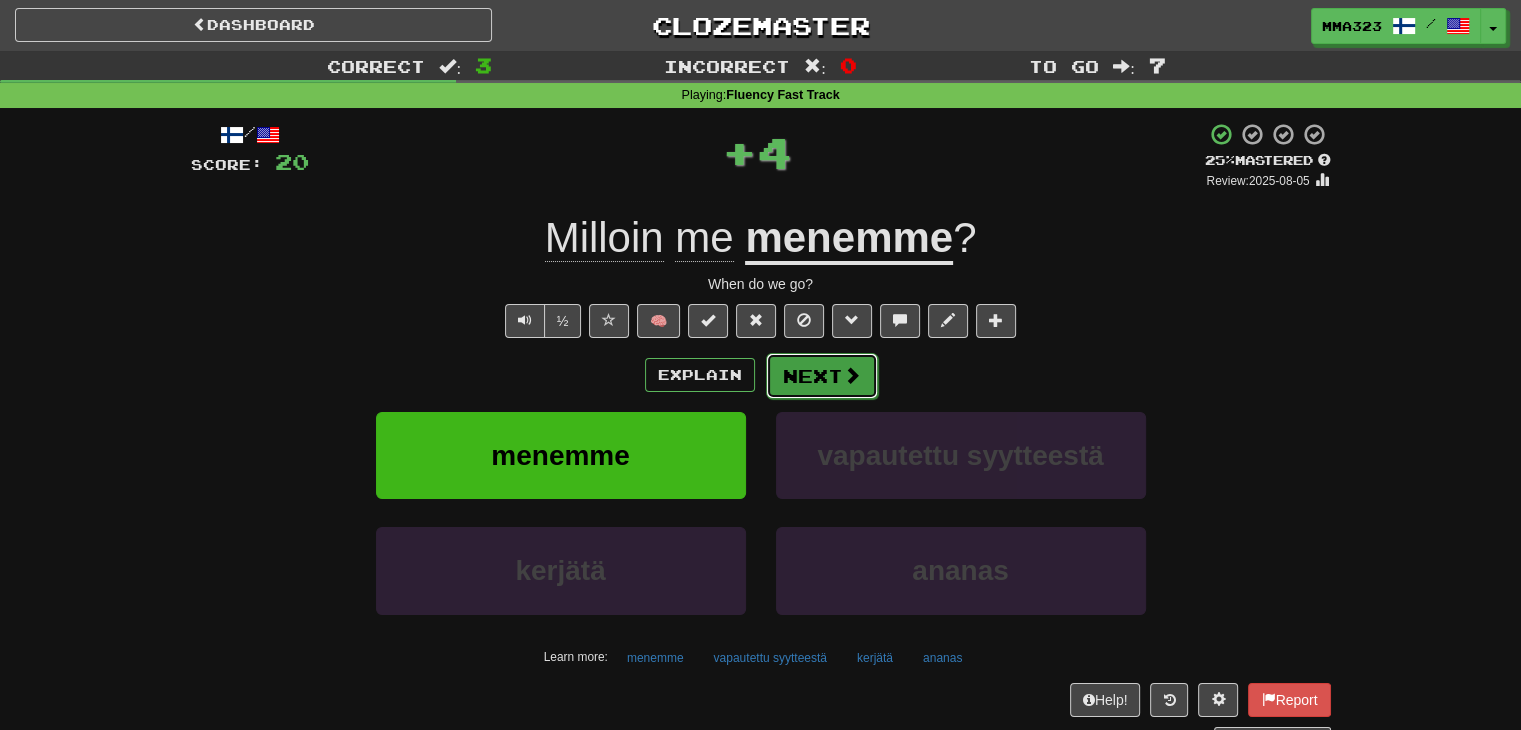 click on "Next" at bounding box center (822, 376) 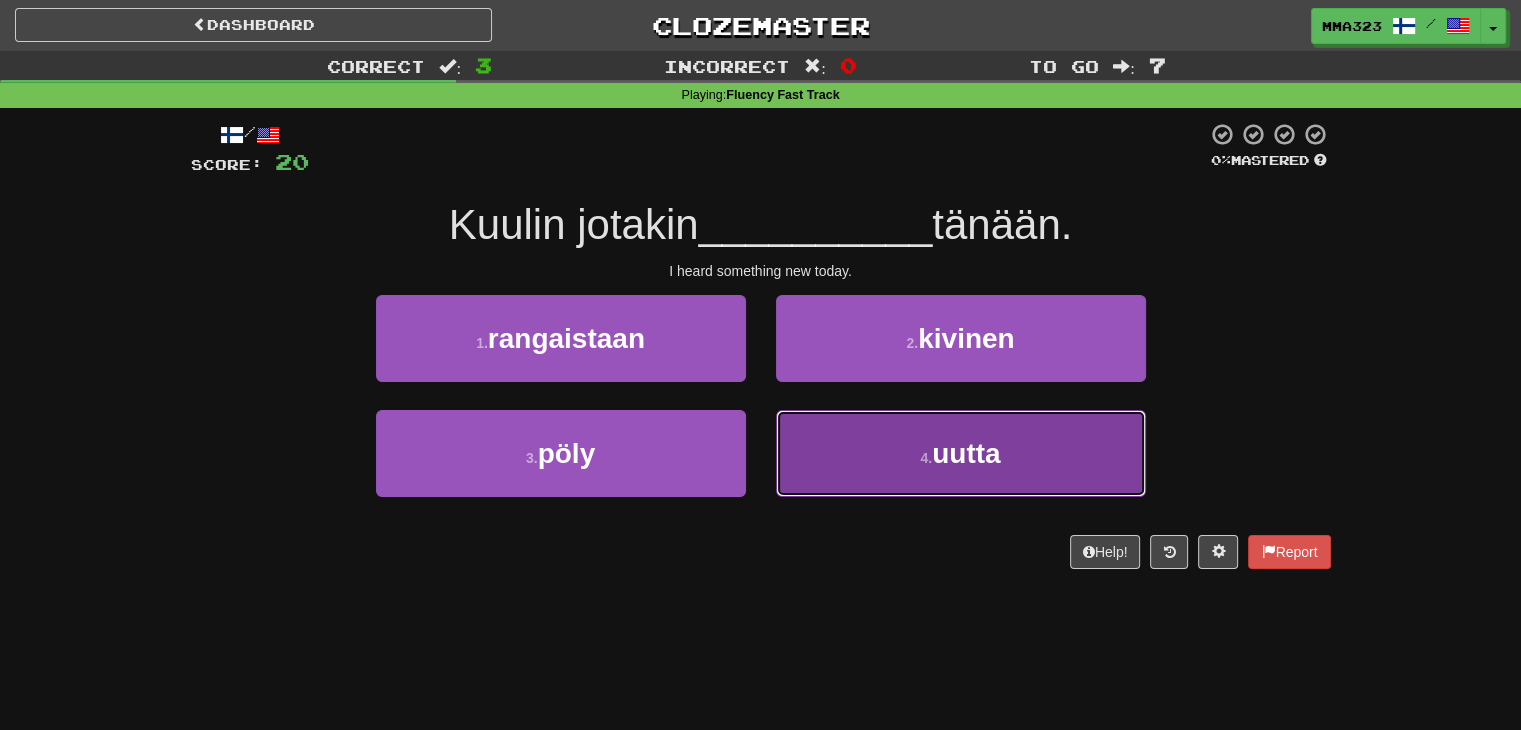 click on "4 ." at bounding box center (926, 458) 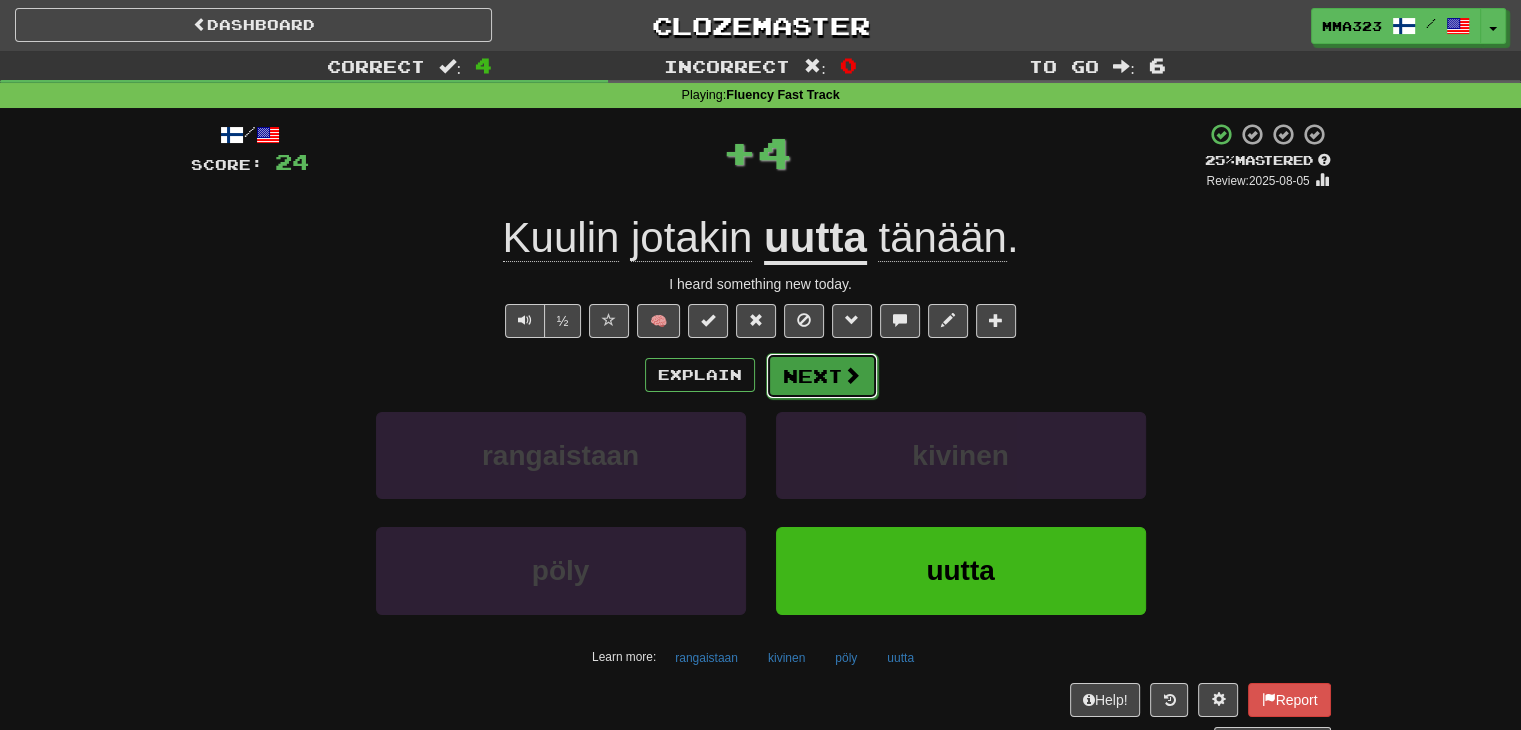 click on "Next" at bounding box center (822, 376) 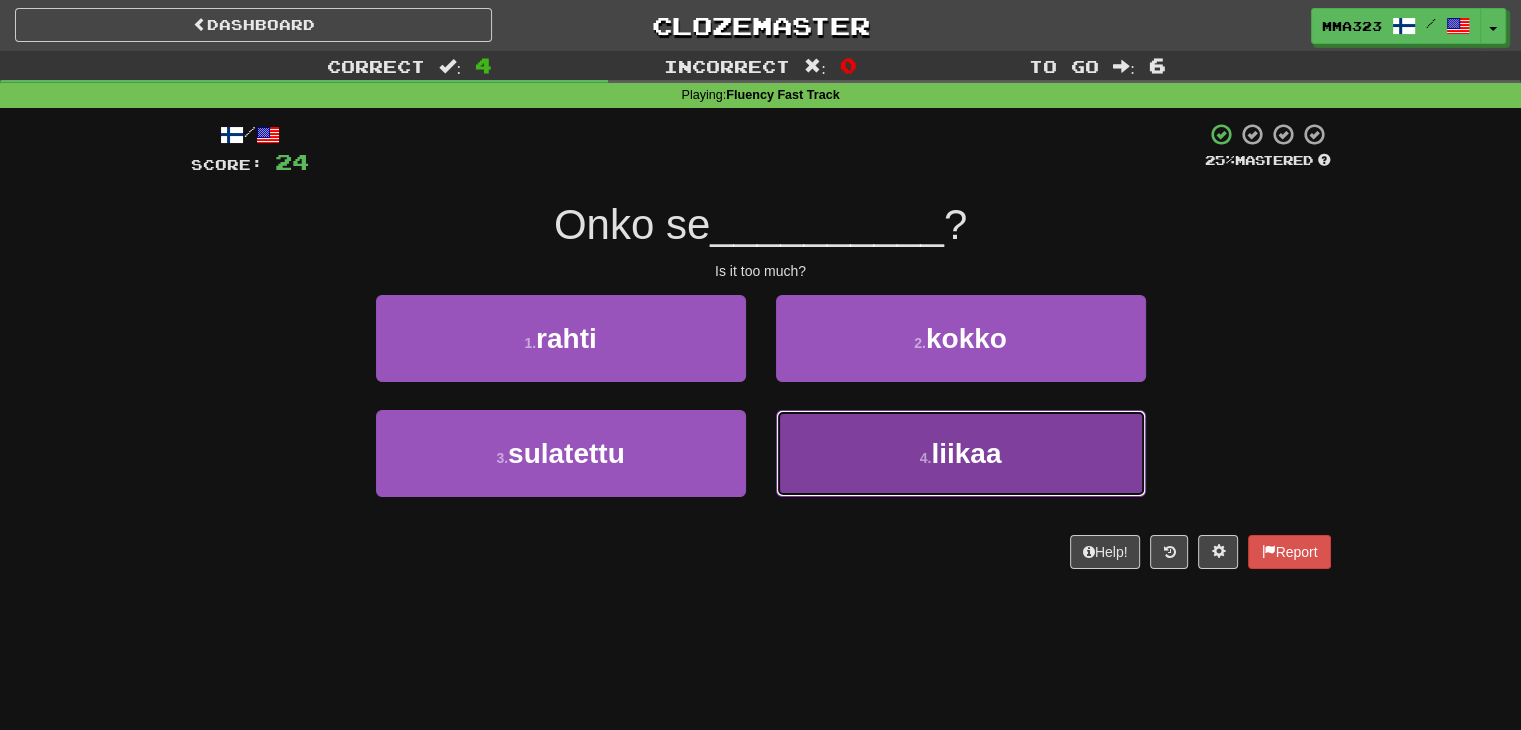 click on "4 .  liikaa" at bounding box center (961, 453) 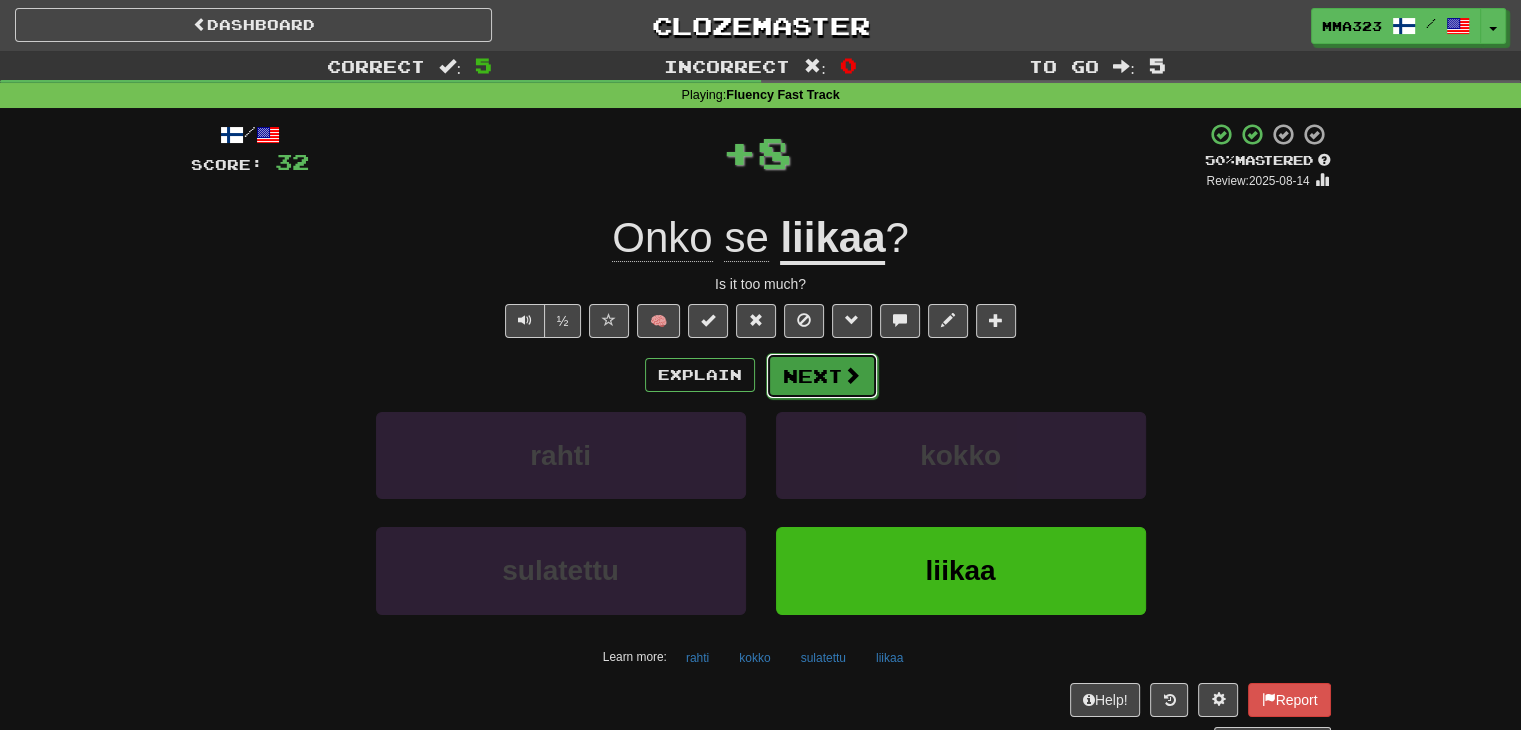 click on "Next" at bounding box center (822, 376) 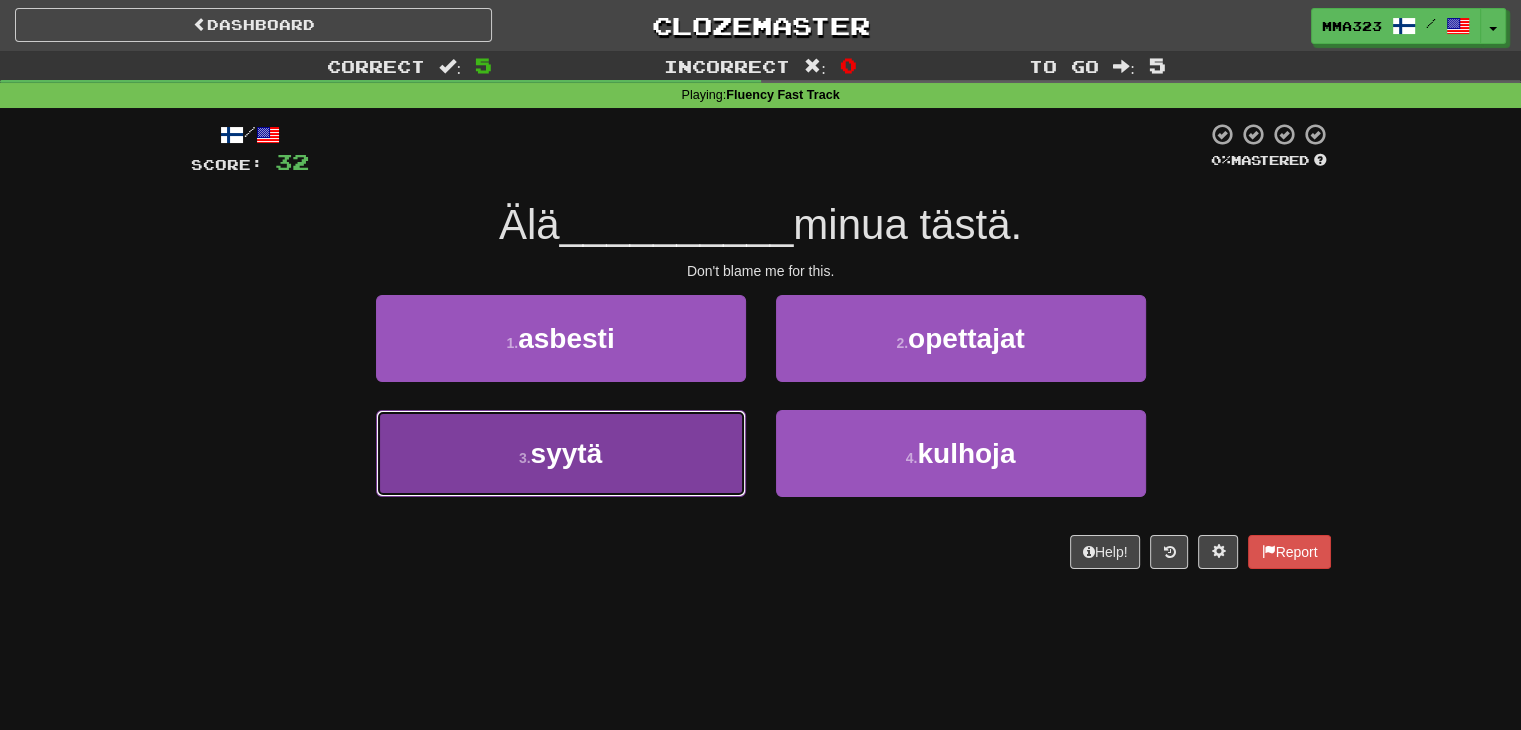 click on "3 .  syytä" at bounding box center [561, 453] 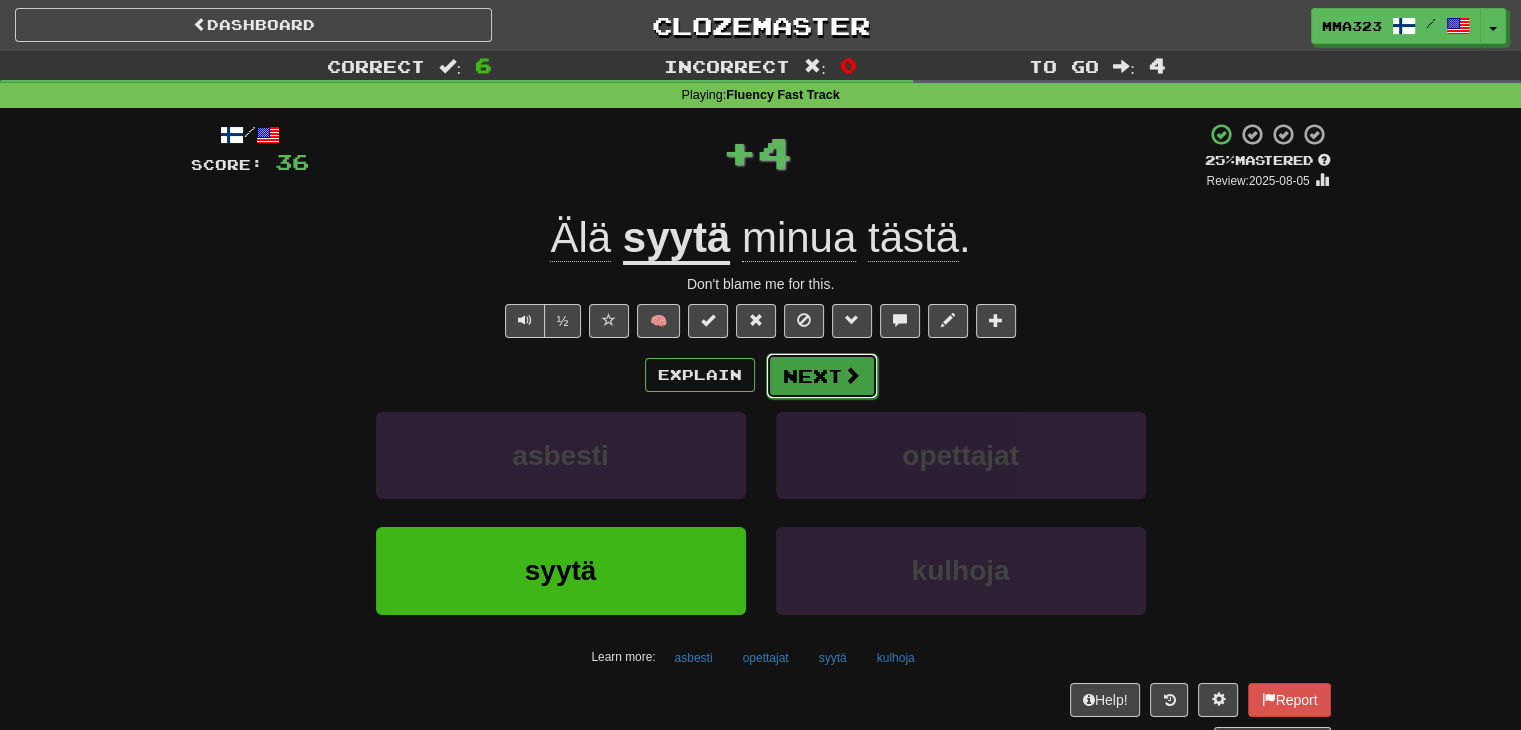 click on "Next" at bounding box center (822, 376) 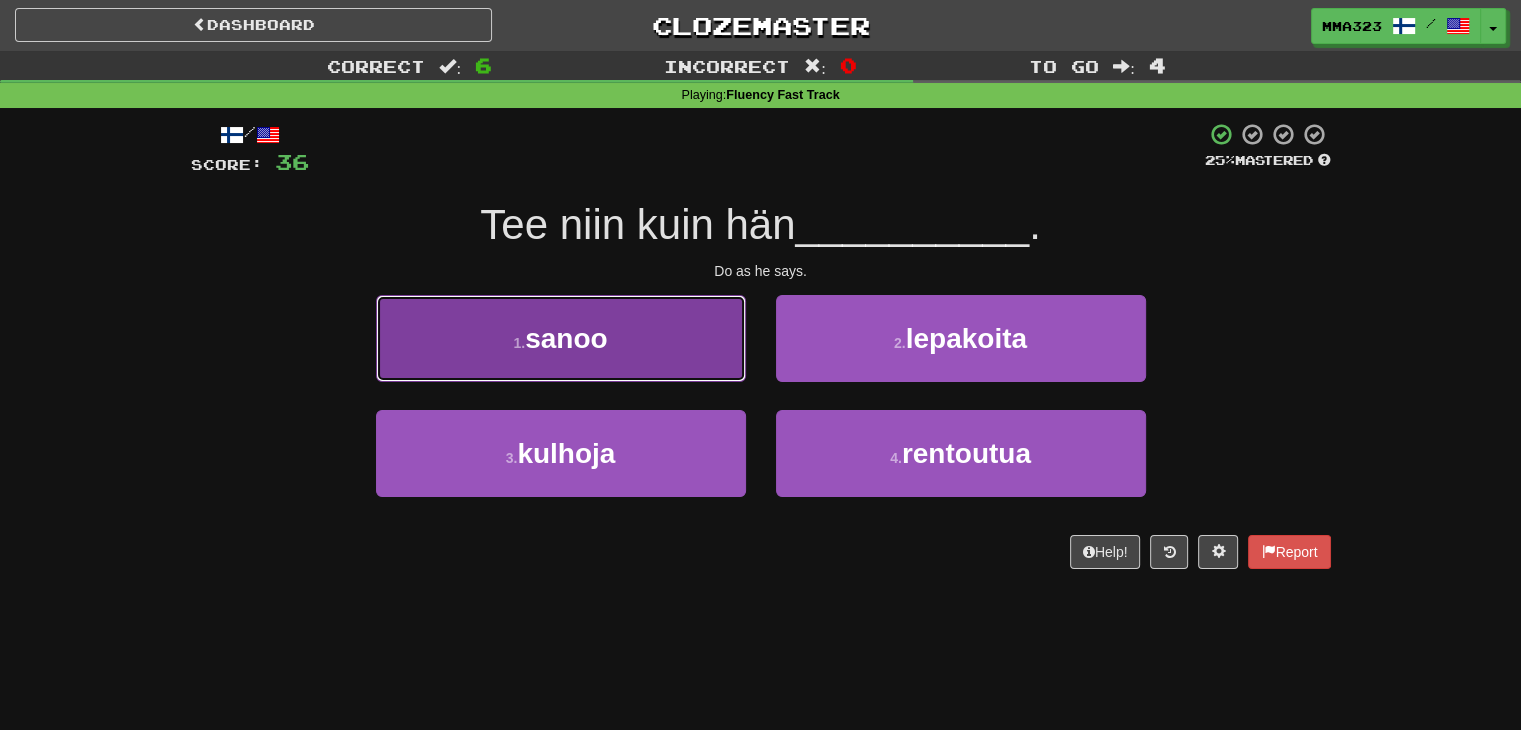 click on "1 .  sanoo" at bounding box center (561, 338) 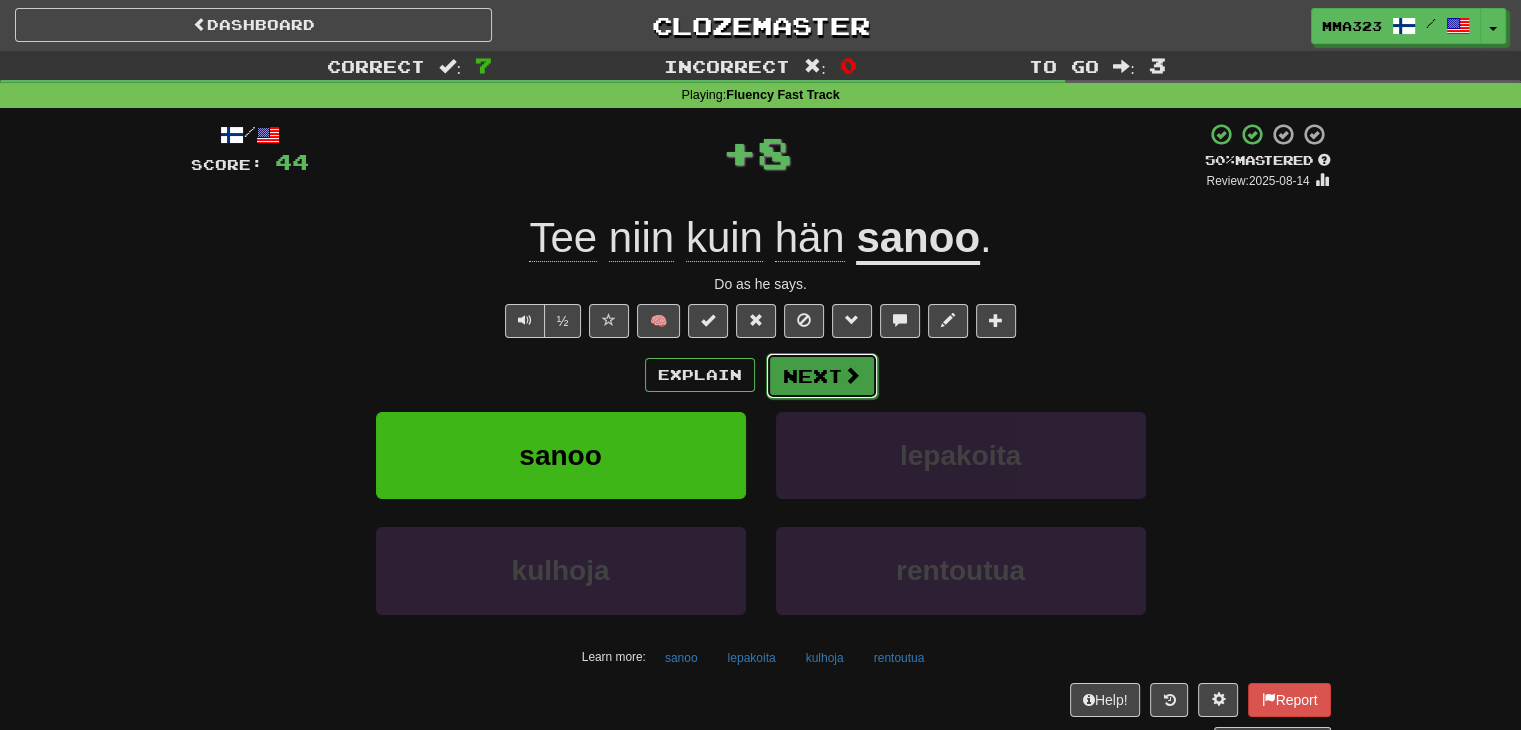 click on "Next" at bounding box center [822, 376] 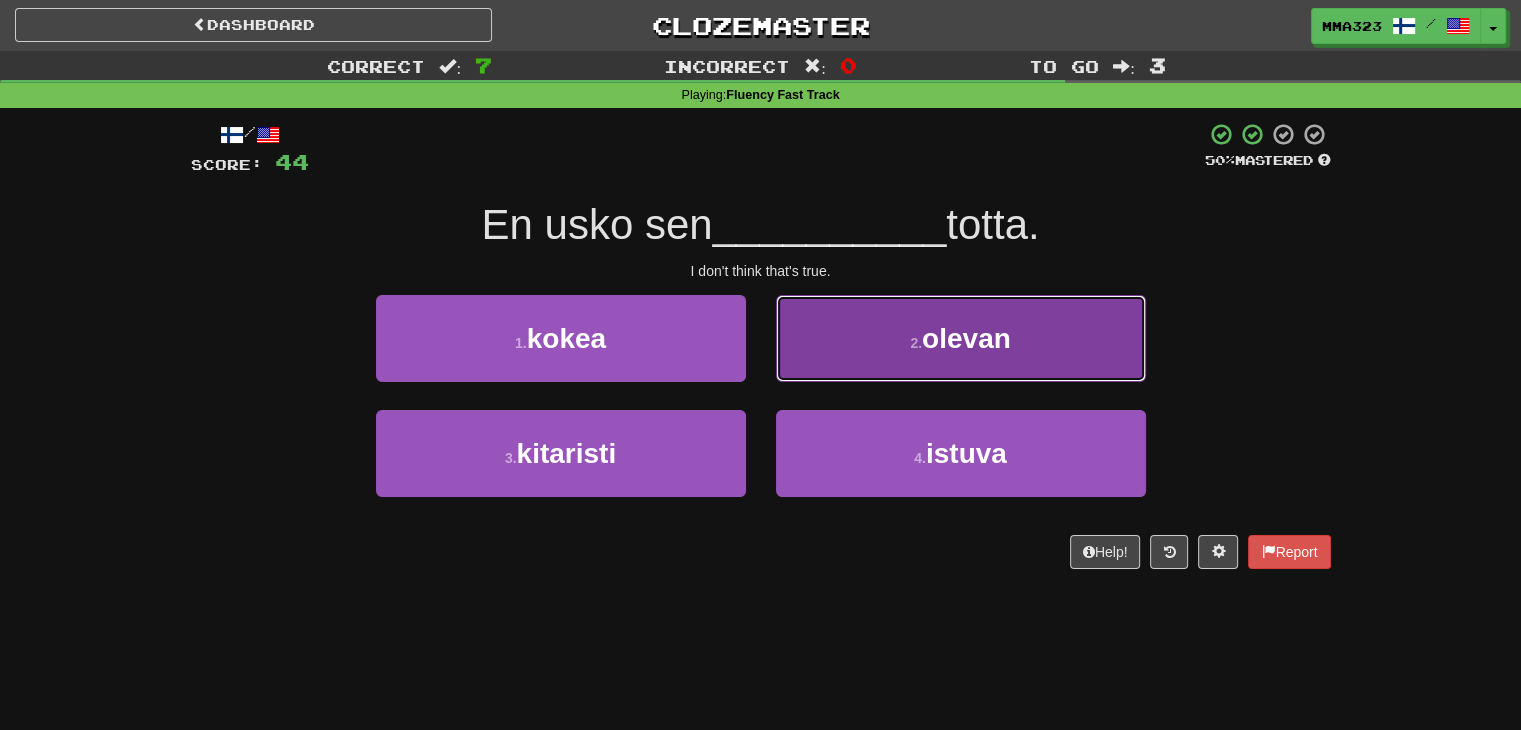 click on "2 .  olevan" at bounding box center (961, 338) 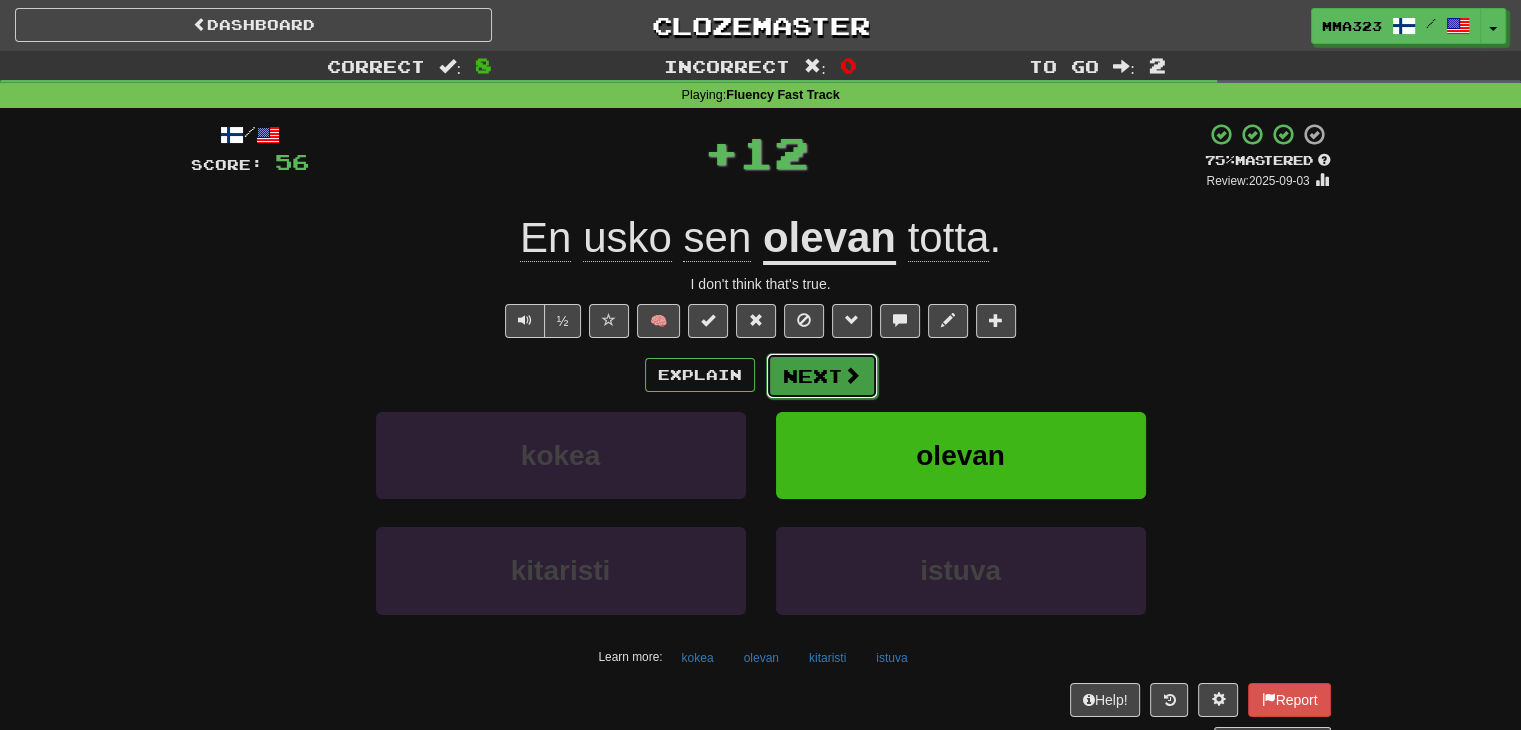 click on "Next" at bounding box center (822, 376) 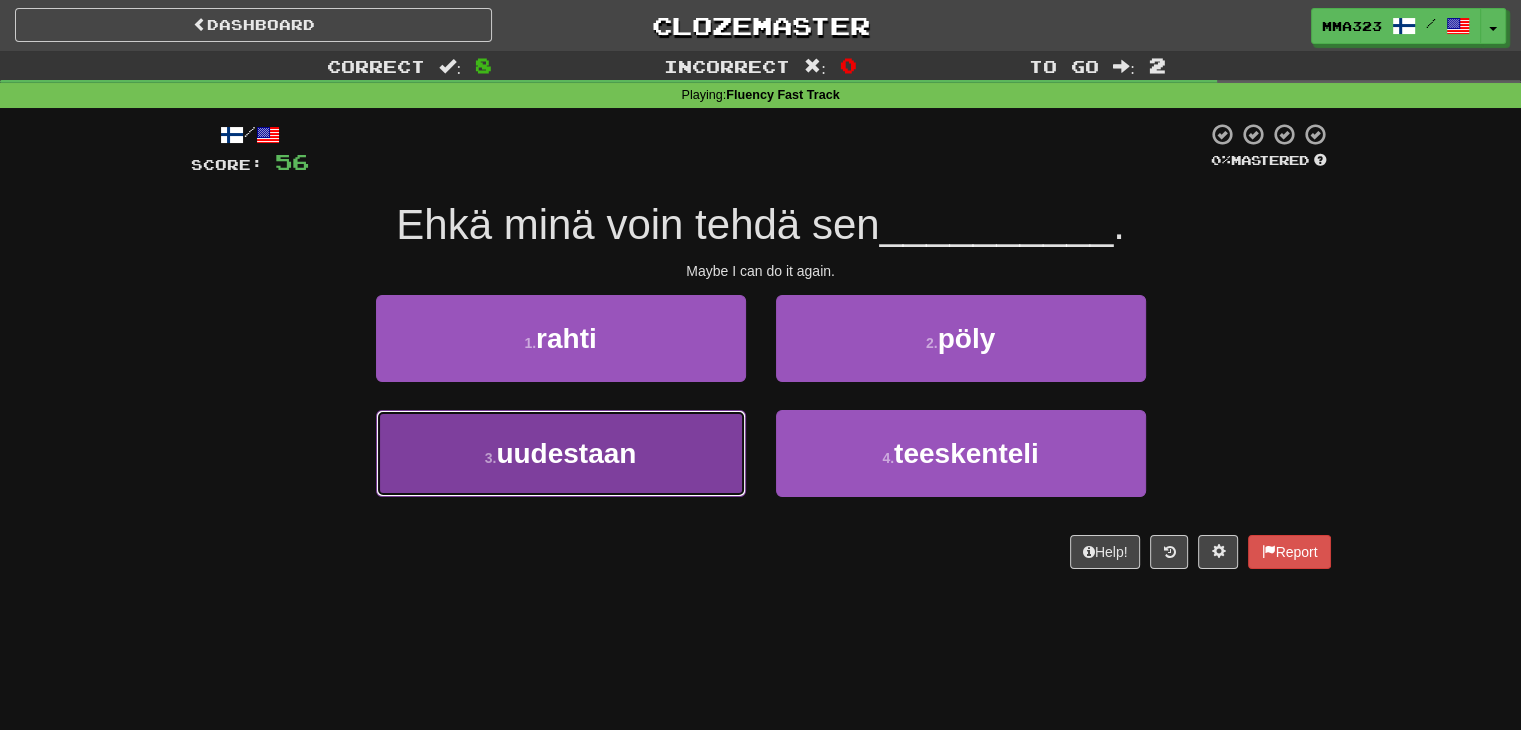 click on "3 .  uudestaan" at bounding box center [561, 453] 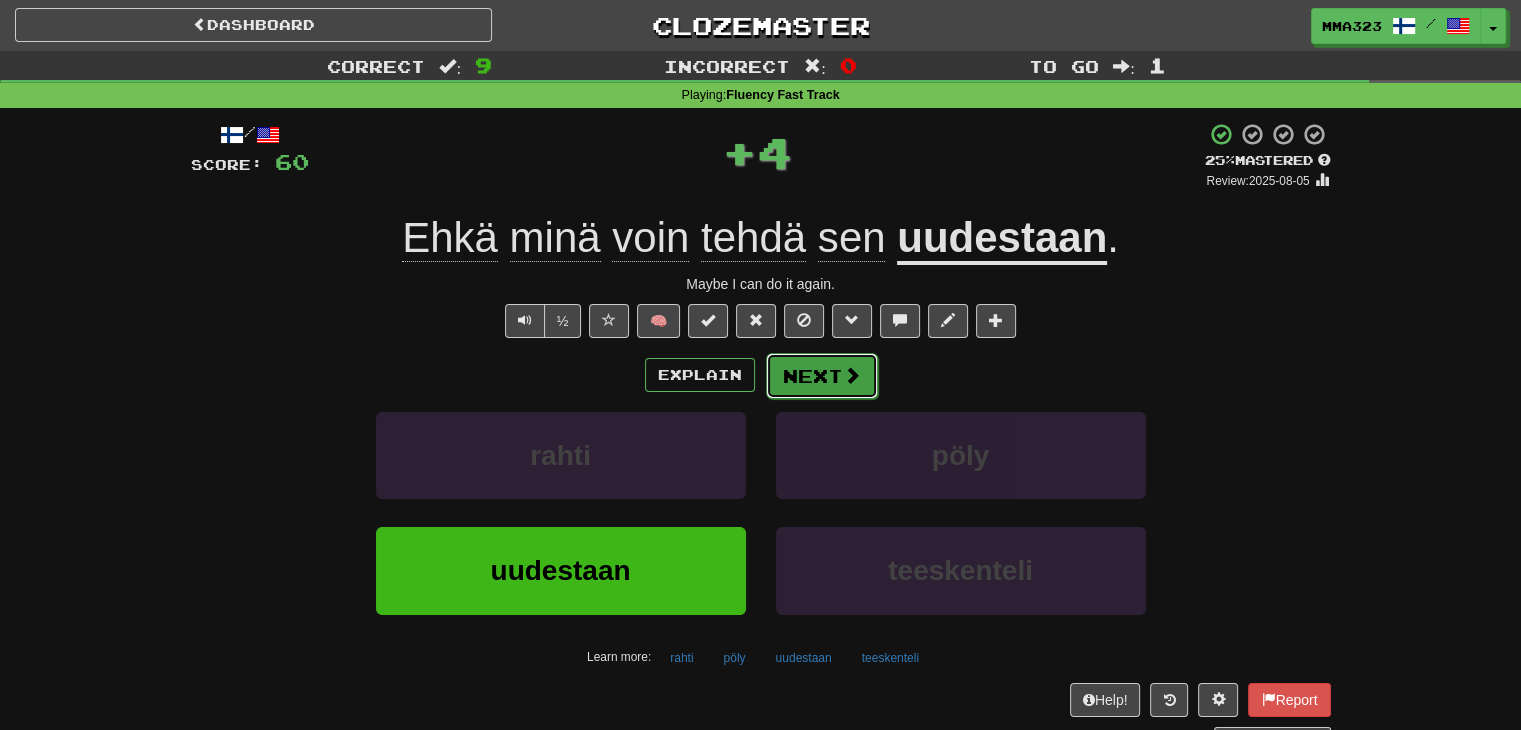 click at bounding box center (852, 375) 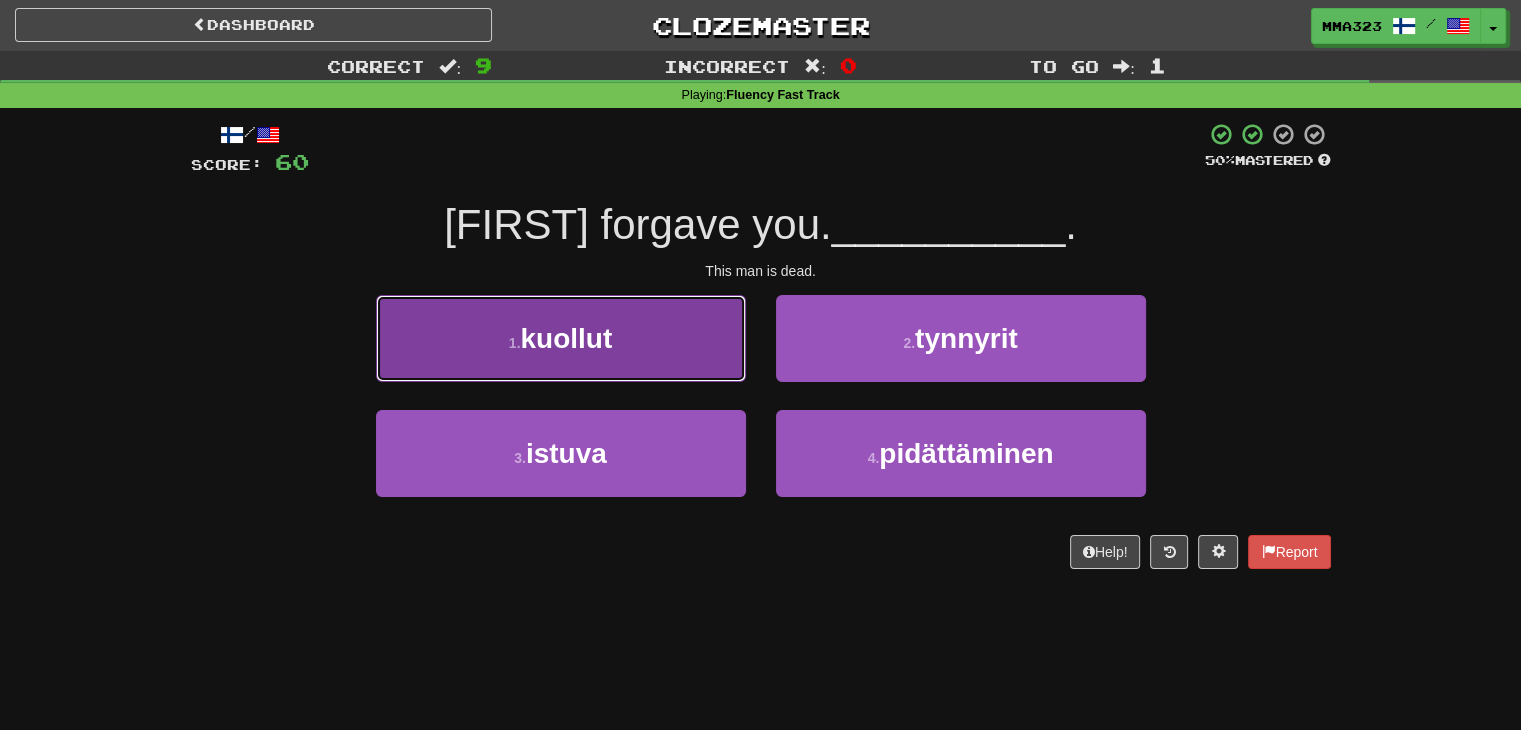 click on "1 .  kuollut" at bounding box center (561, 338) 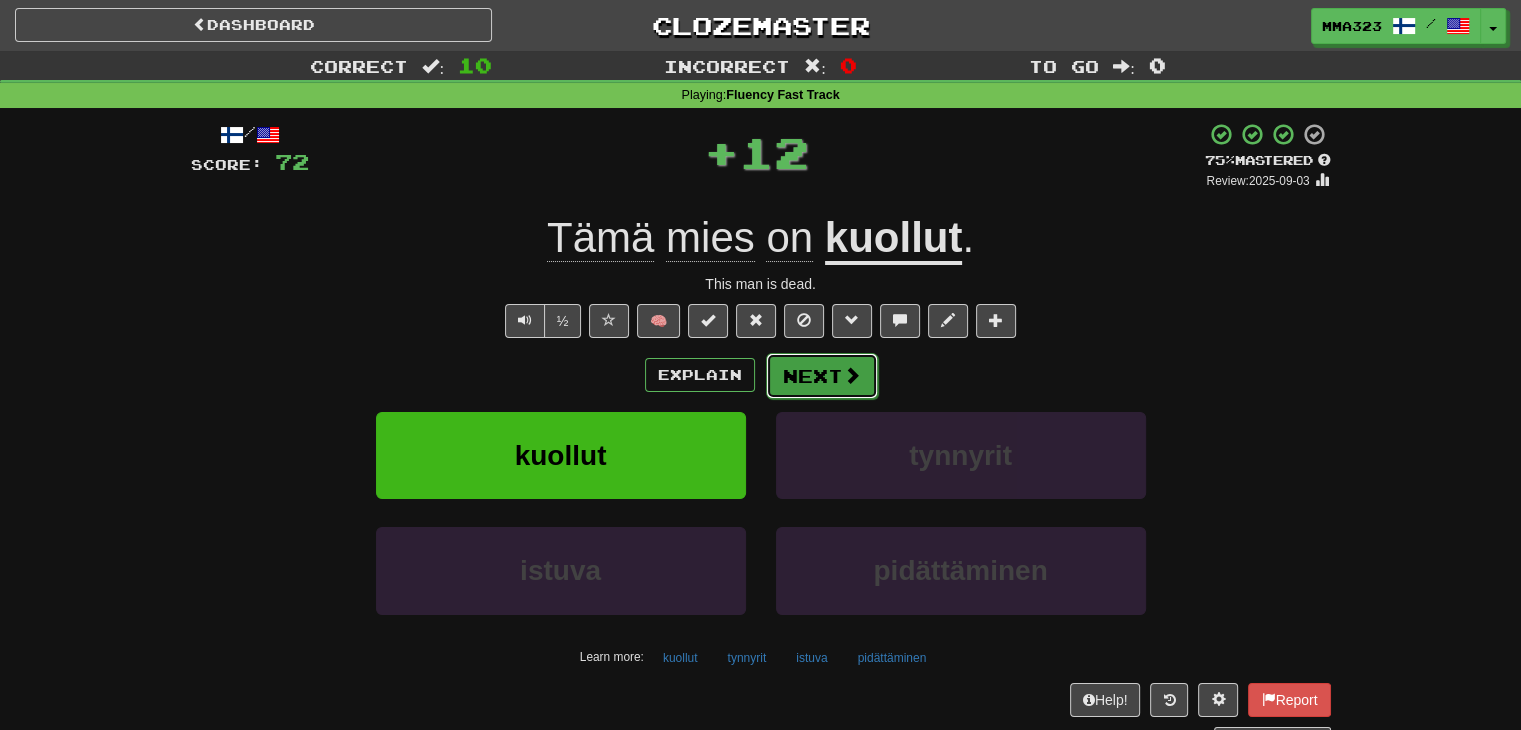 click on "Next" at bounding box center [822, 376] 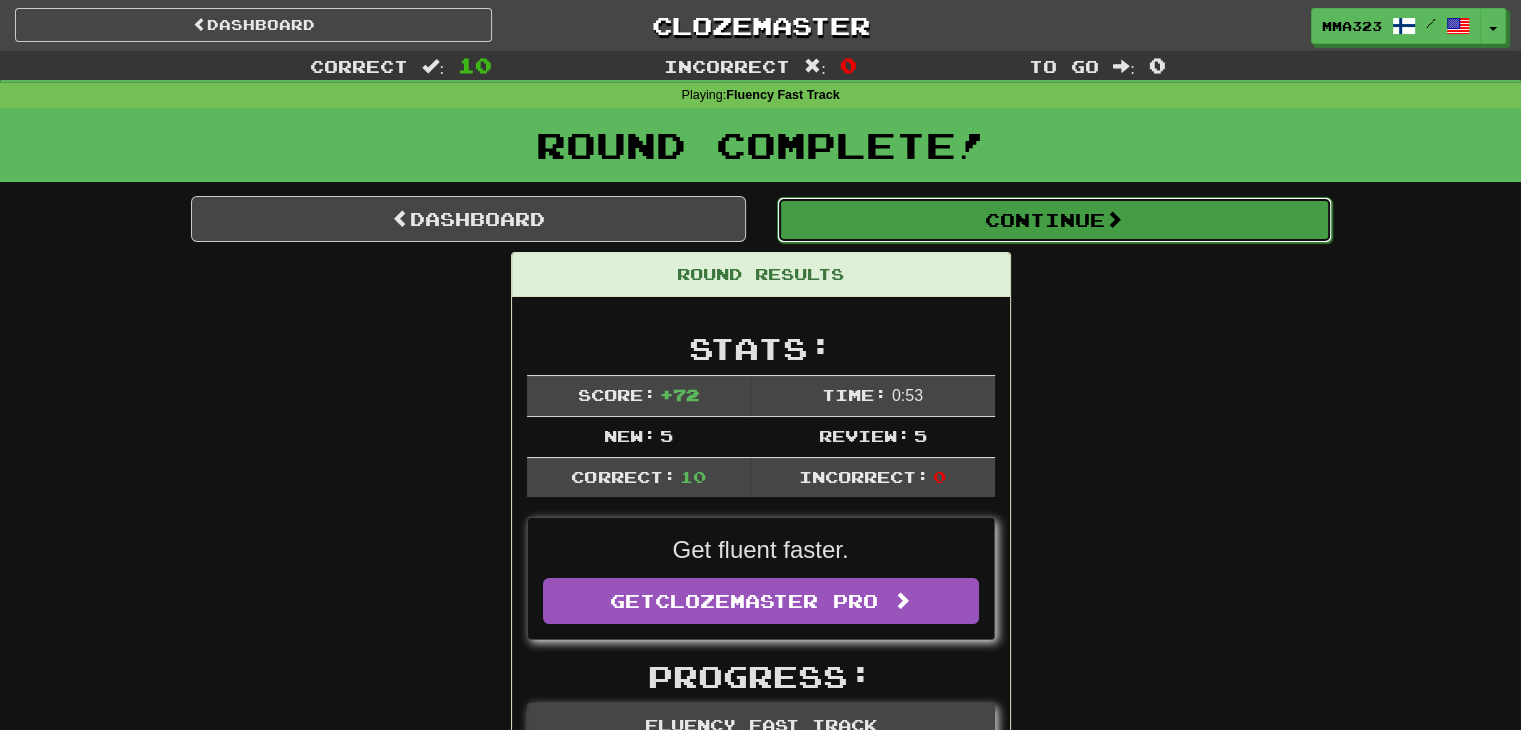 click on "Continue" at bounding box center (1054, 220) 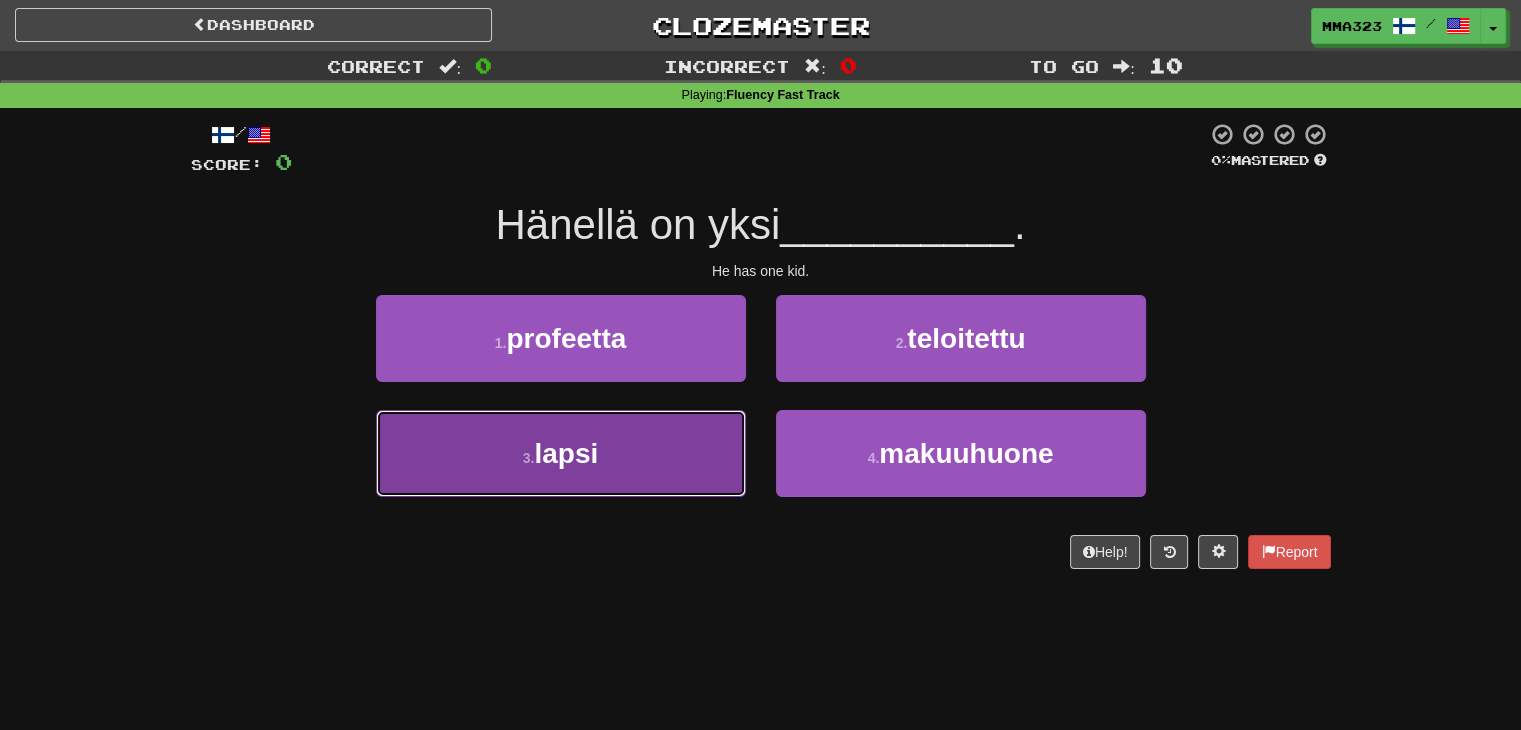 click on "3 .  lapsi" at bounding box center (561, 453) 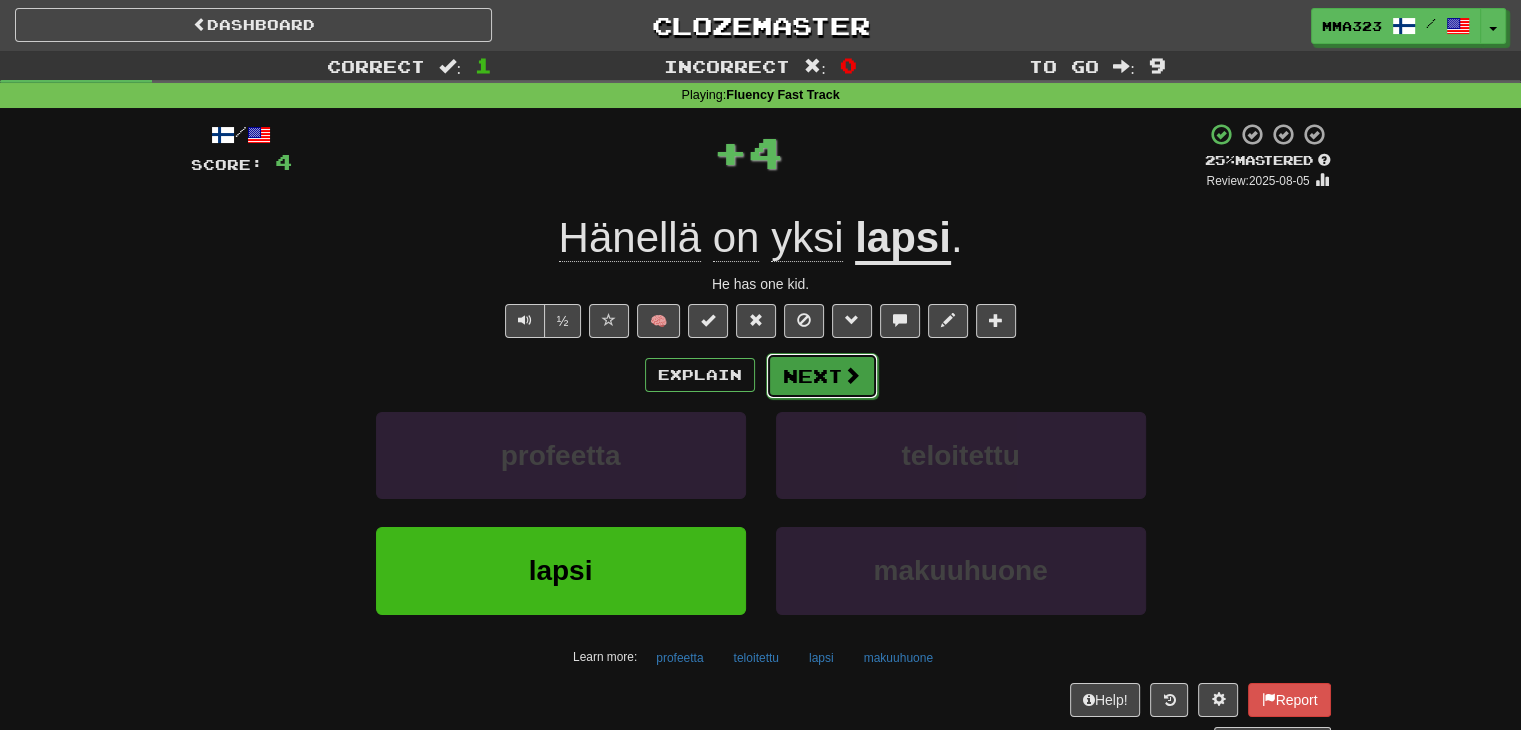 click on "Next" at bounding box center [822, 376] 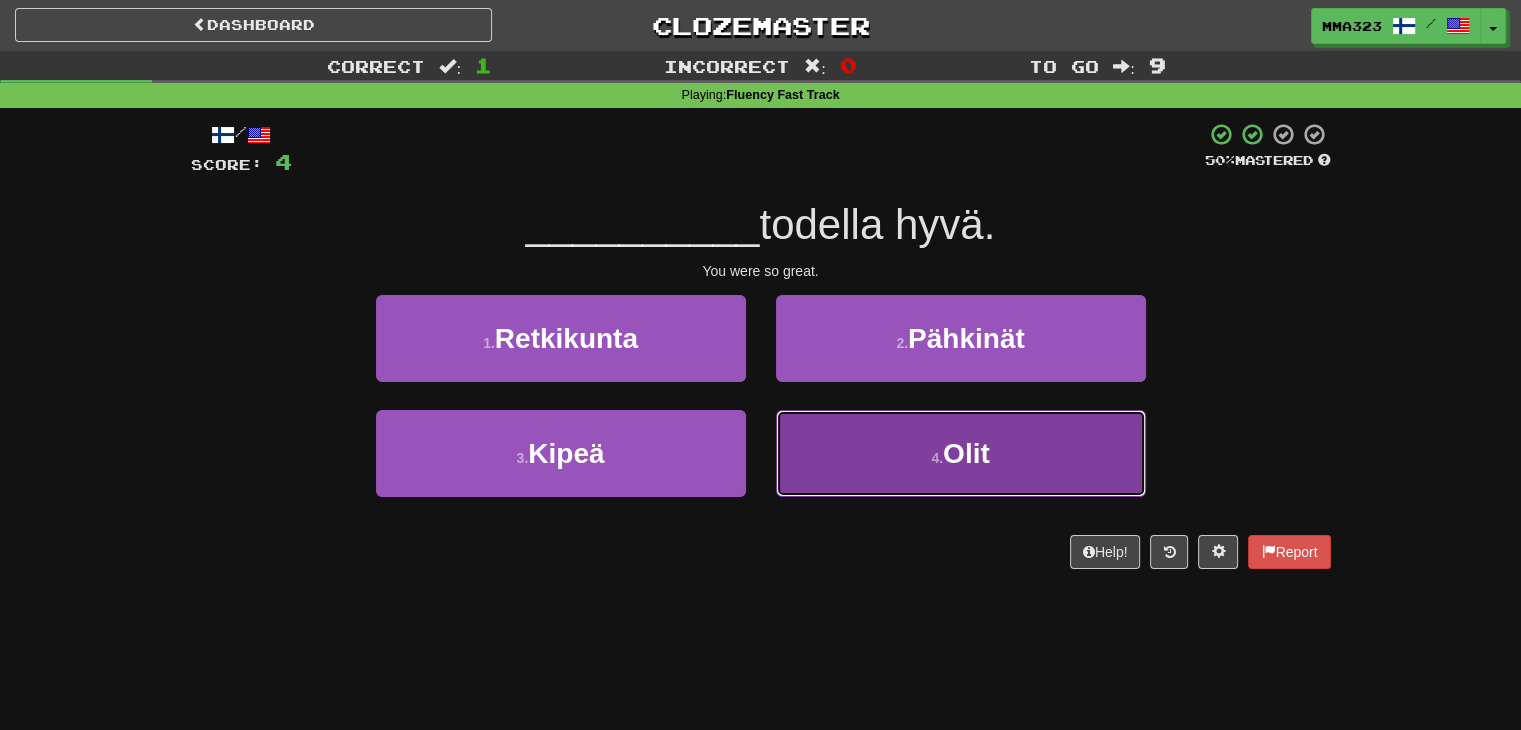 click on "4 .  Olit" at bounding box center [961, 453] 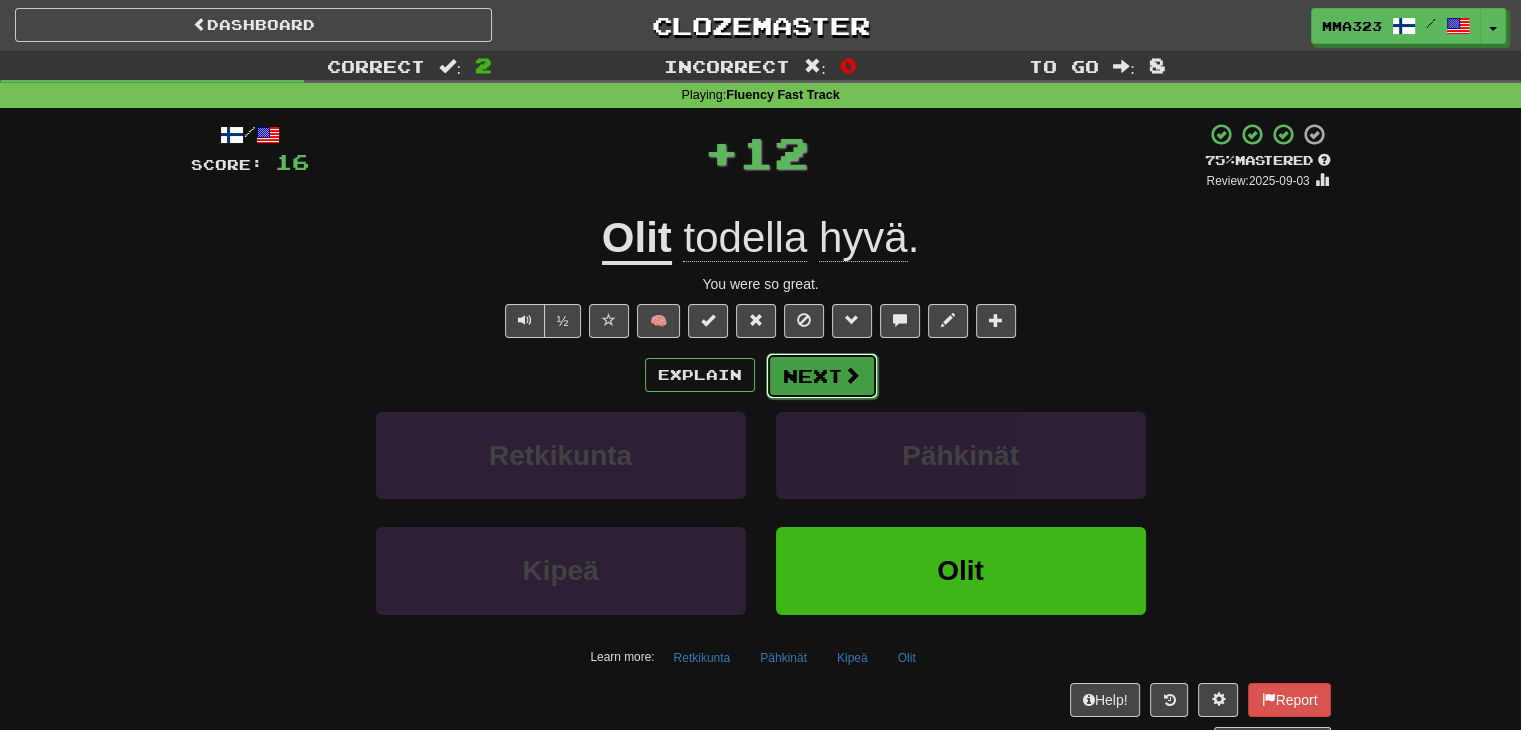 click on "Next" at bounding box center [822, 376] 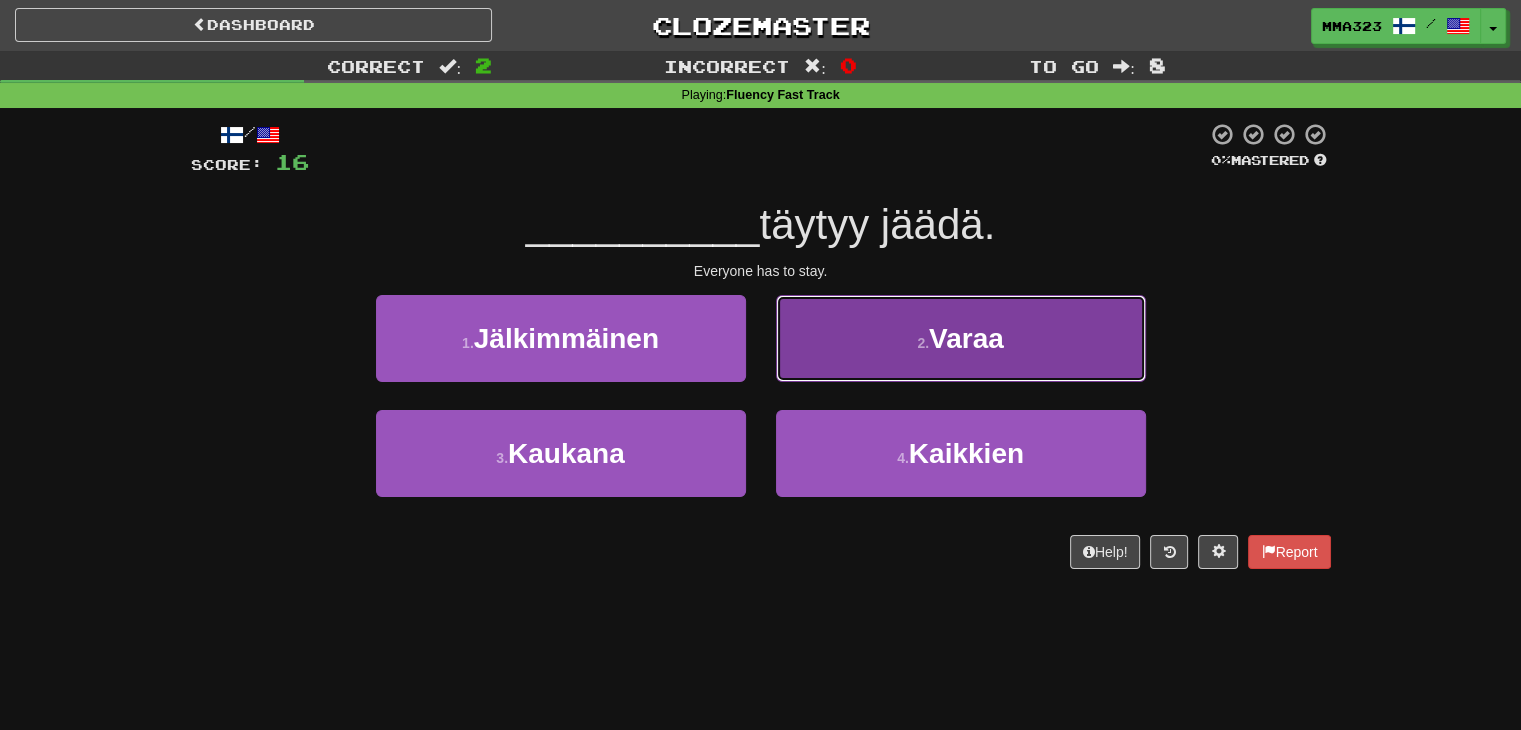 click on "2 .  Varaa" at bounding box center (961, 338) 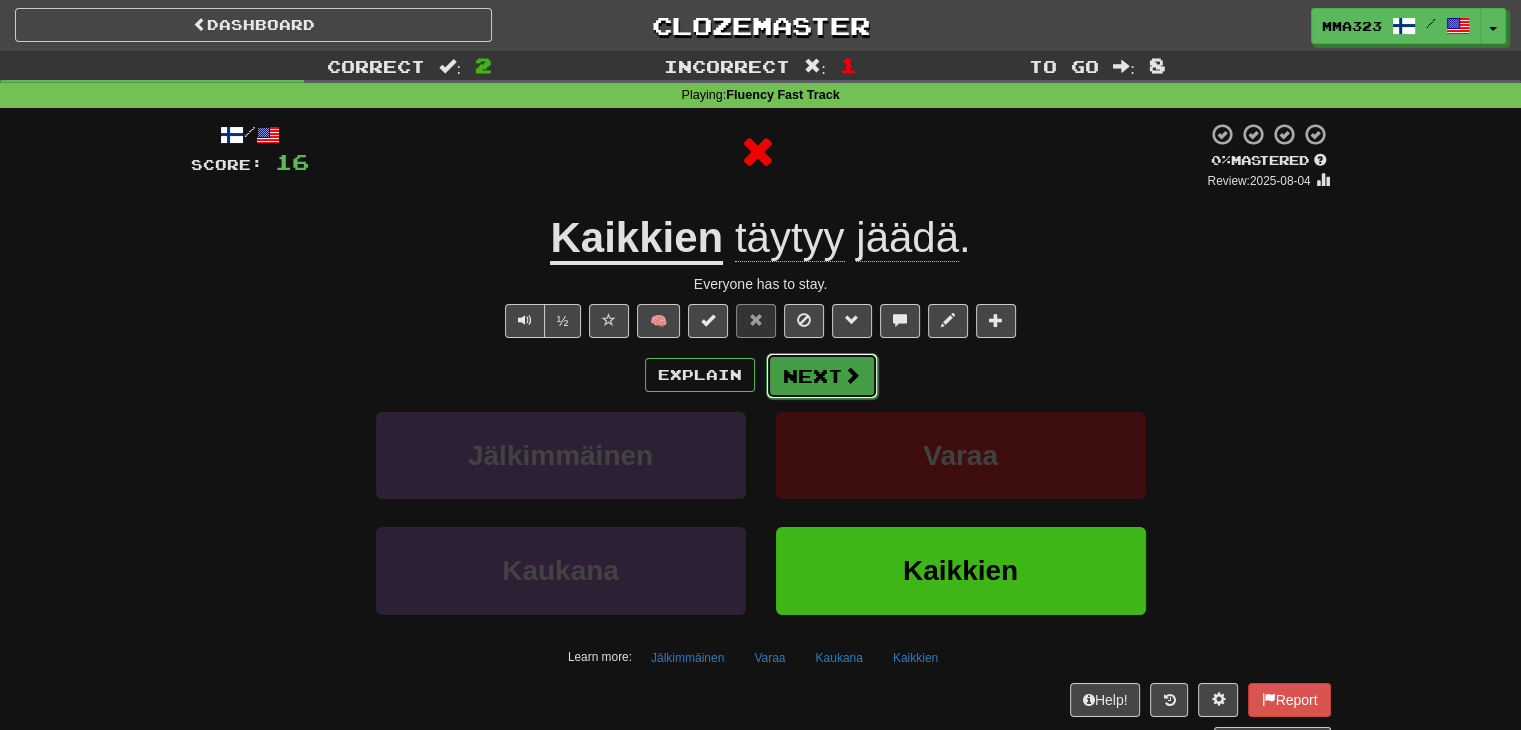 click on "Next" at bounding box center (822, 376) 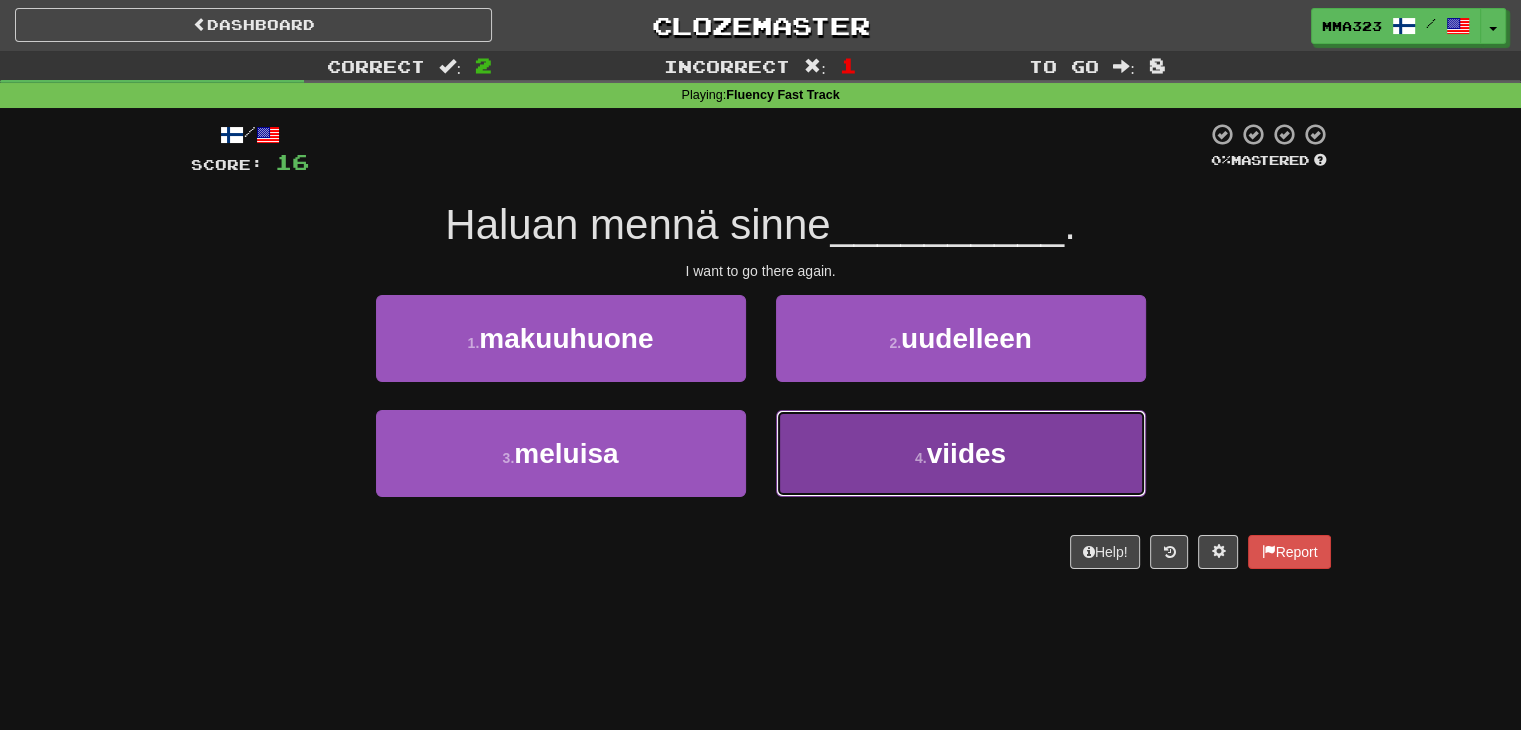 click on "4 .  viides" at bounding box center (961, 453) 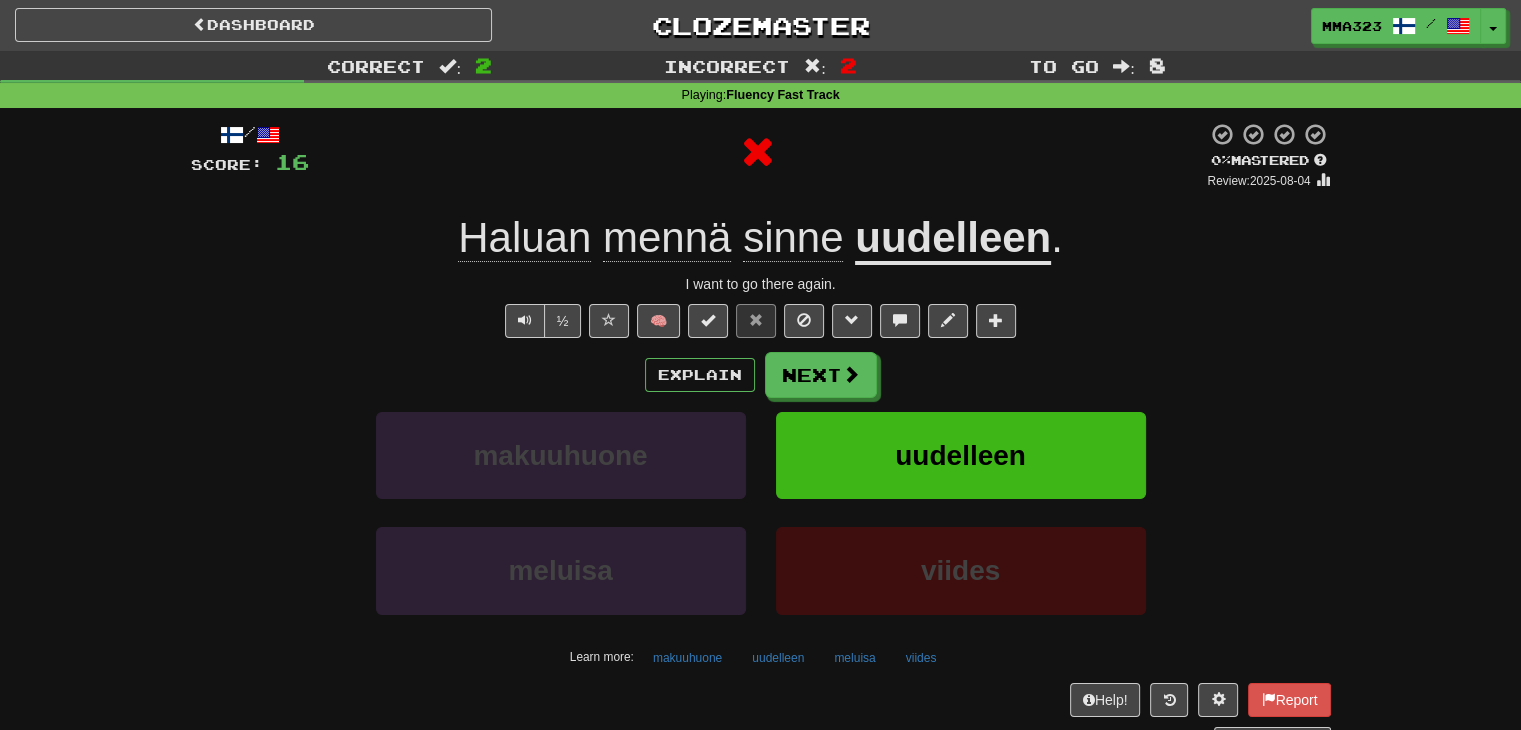 click on "/  Score:   16 0 %  Mastered Review:  2025-08-04 Haluan   mennä   sinne   uudelleen . I want to go there again. ½ 🧠 Explain Next makuuhuone uudelleen meluisa viides Learn more: makuuhuone uudelleen meluisa viides  Help!  Report Sentence Source" at bounding box center [761, 435] 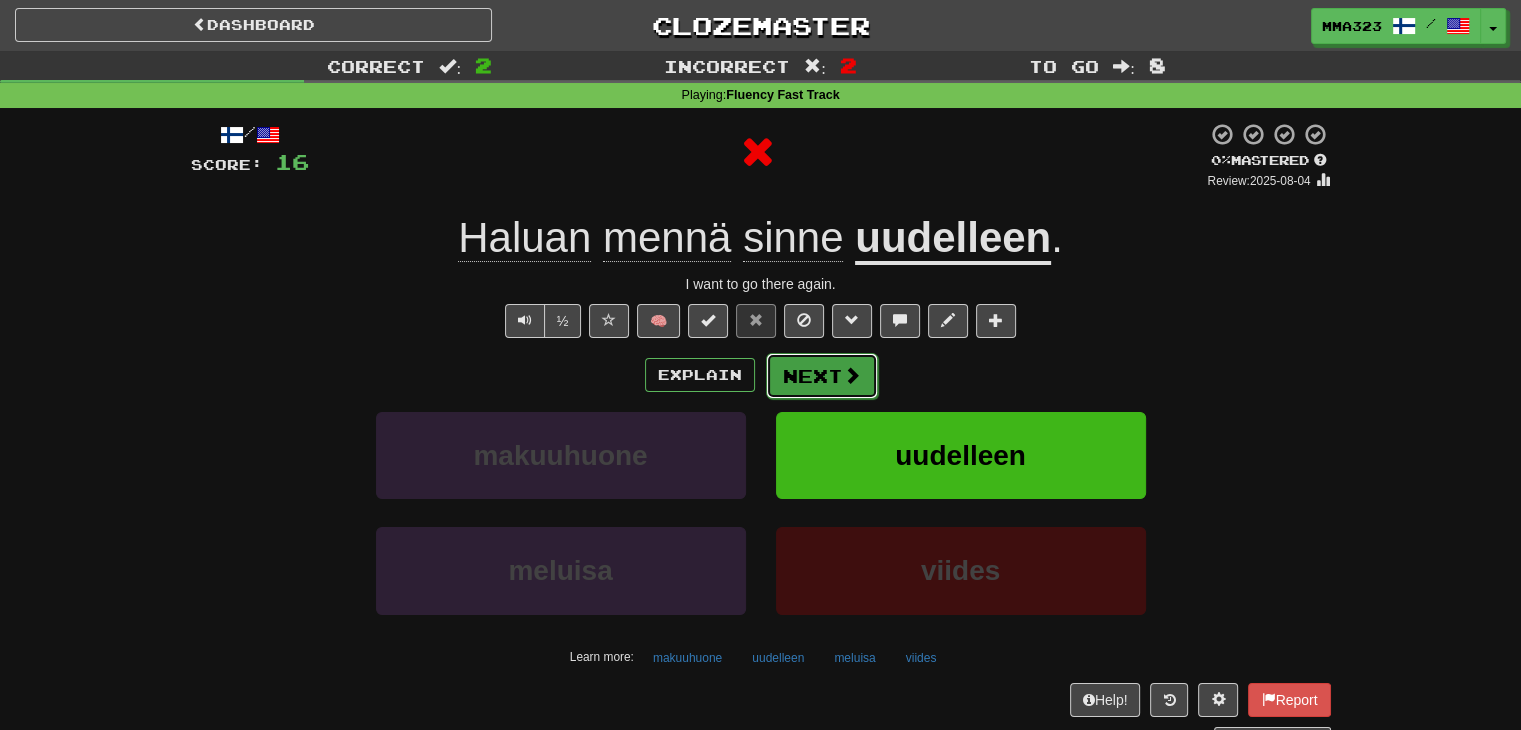click on "Next" at bounding box center (822, 376) 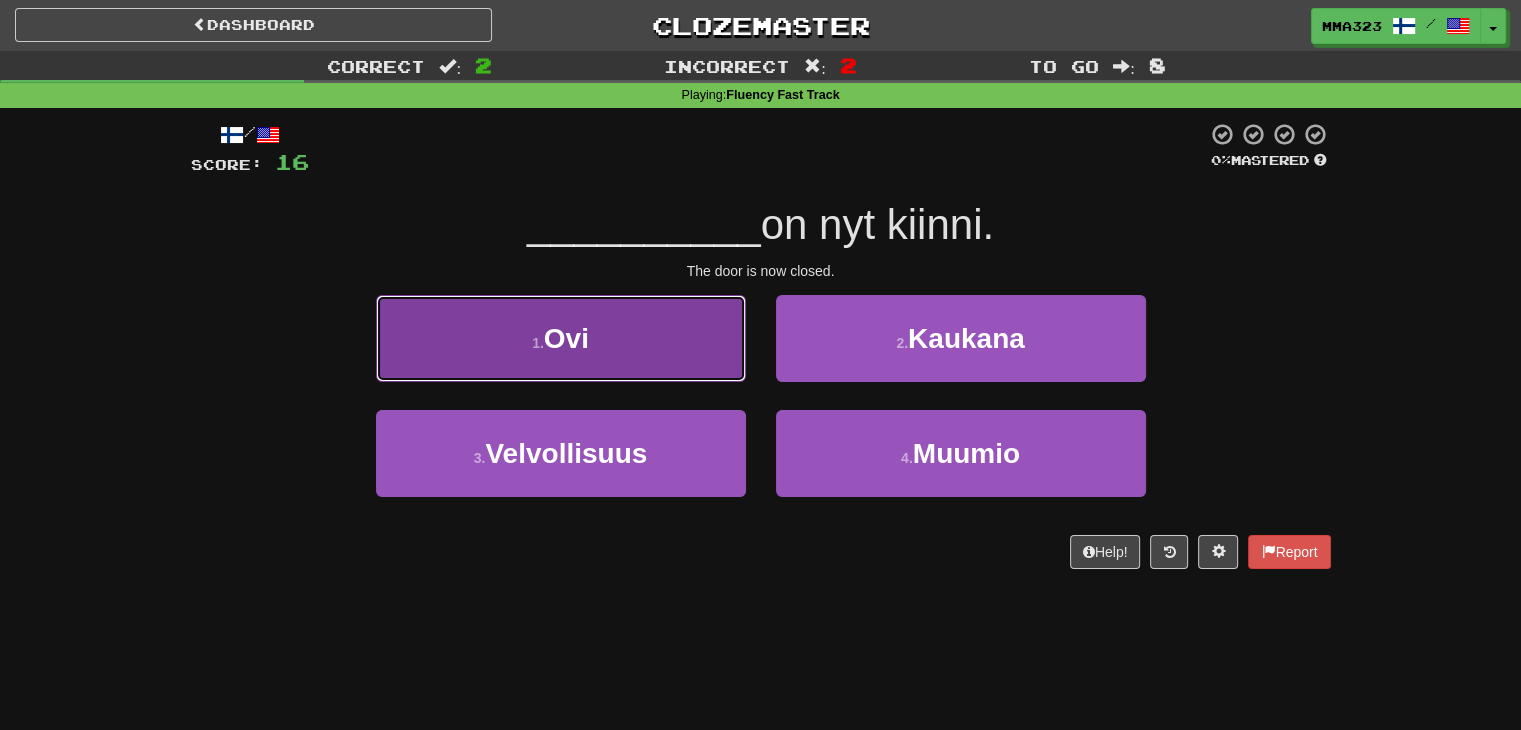 click on "1 .  Ovi" at bounding box center [561, 338] 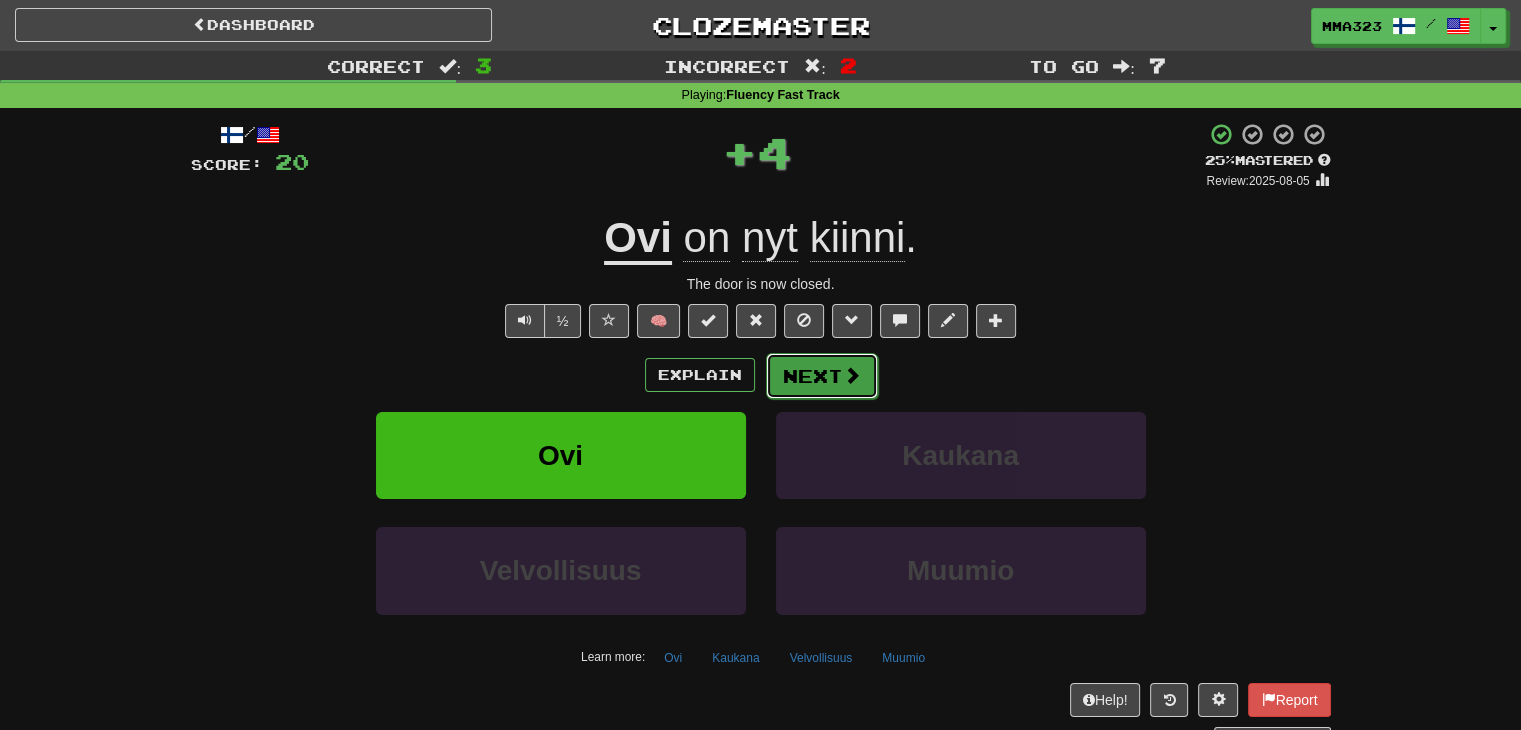 click on "Next" at bounding box center [822, 376] 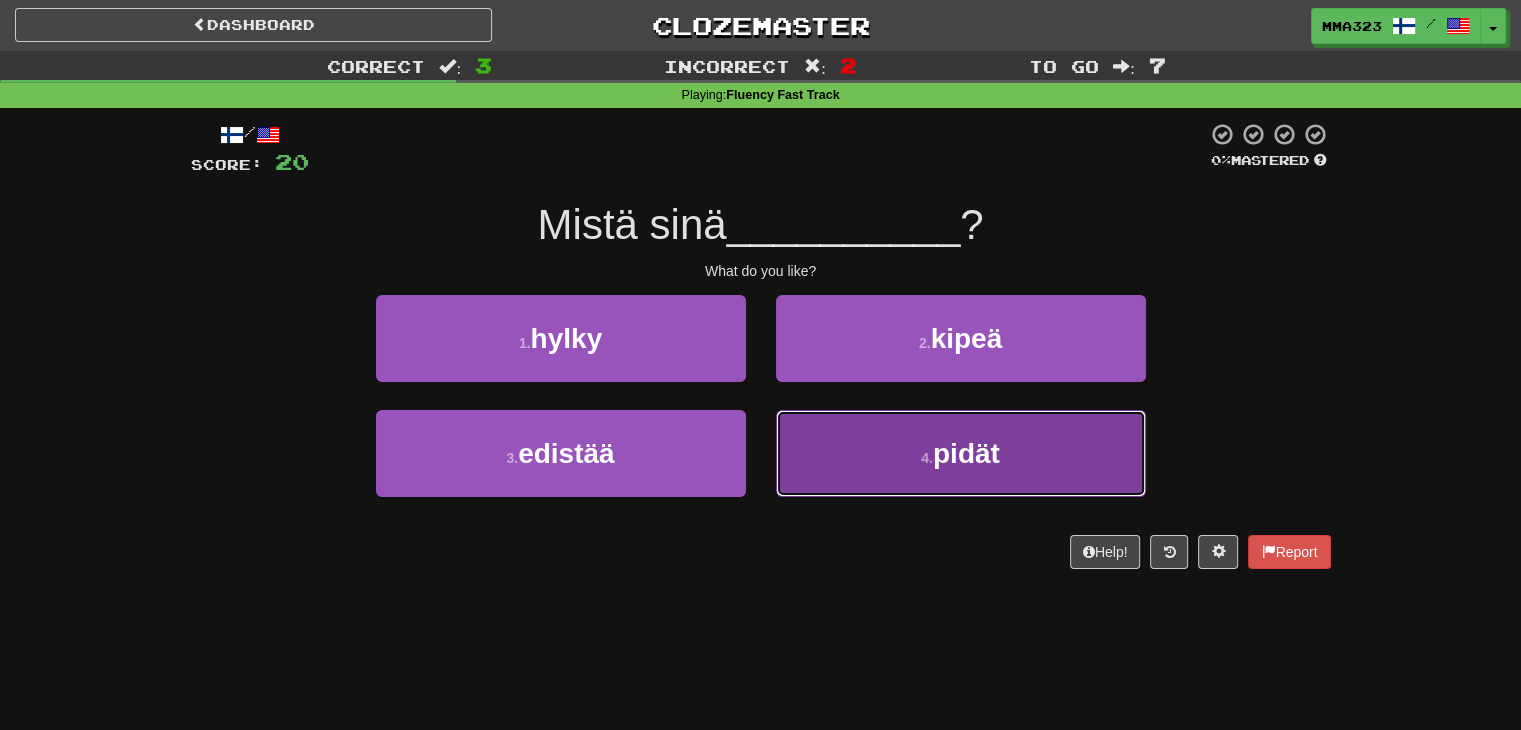 click on "4 .  pidät" at bounding box center [961, 453] 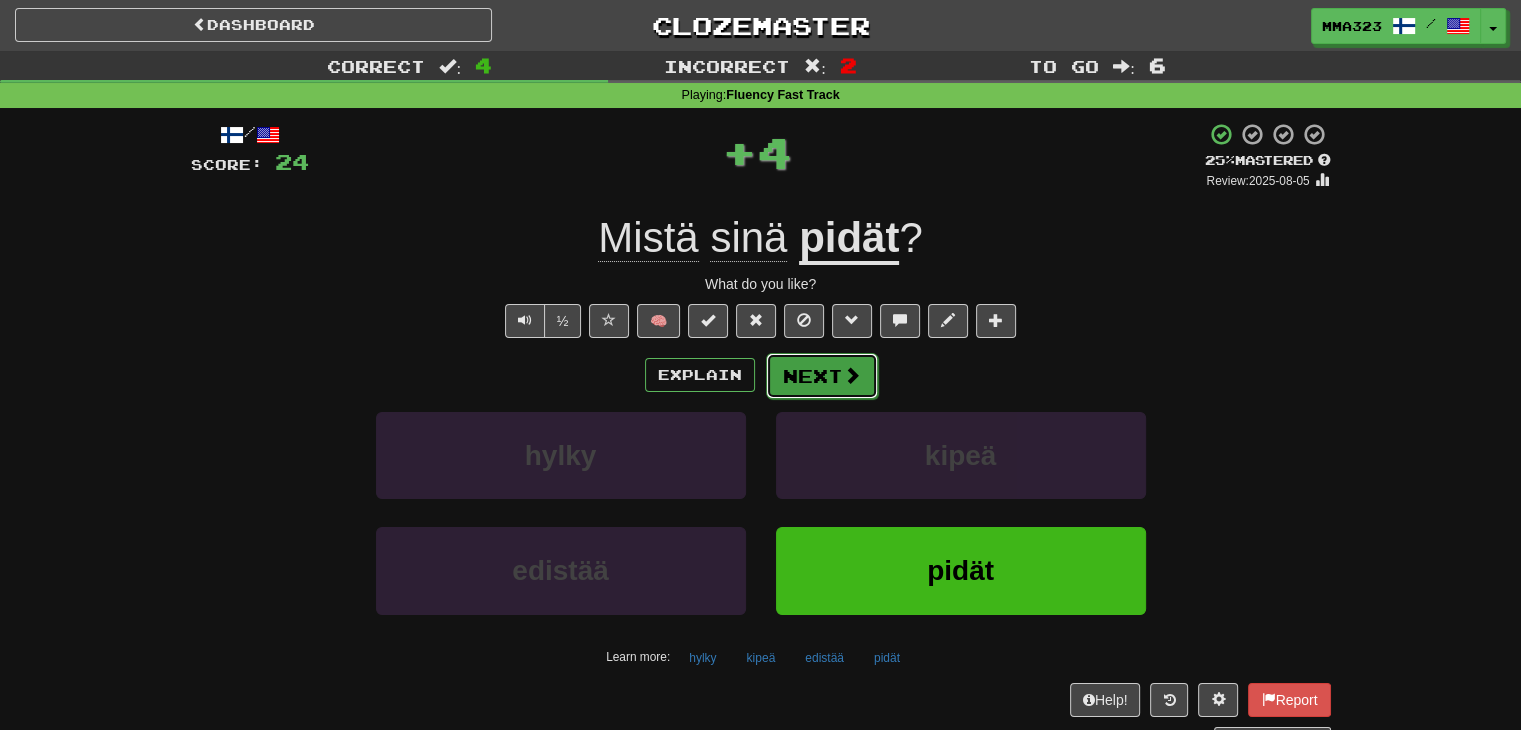 click on "Next" at bounding box center (822, 376) 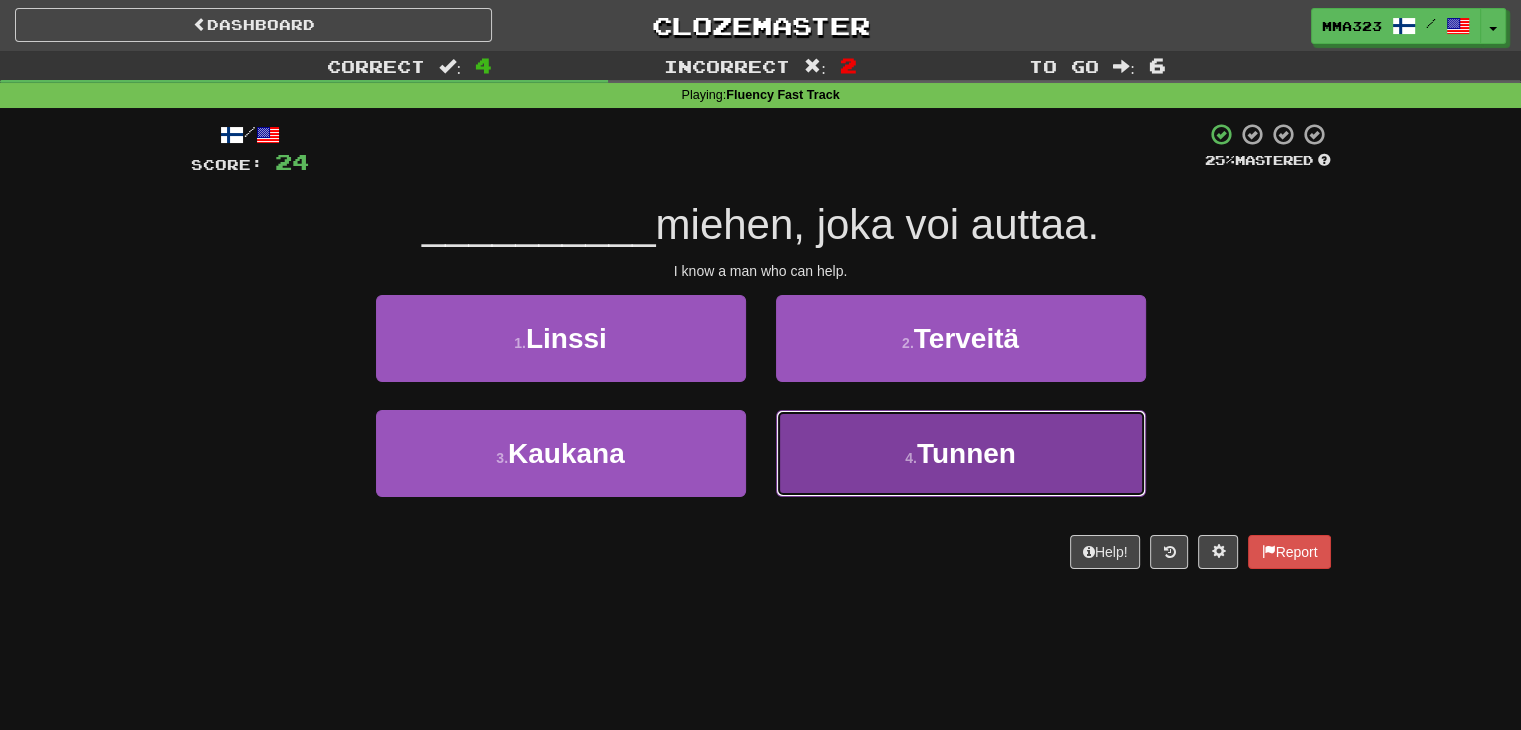 click on "4 .  Tunnen" at bounding box center (961, 453) 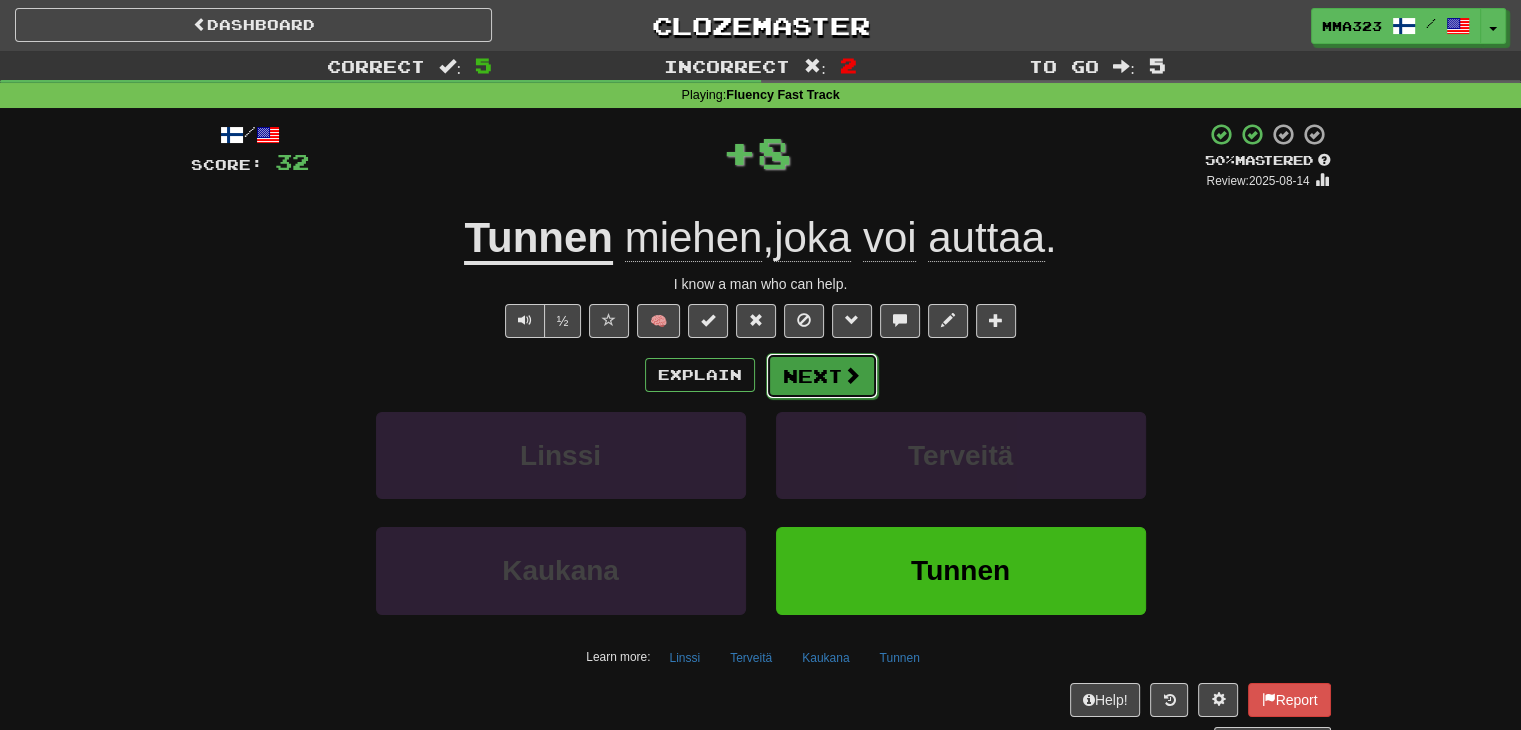 click on "Next" at bounding box center [822, 376] 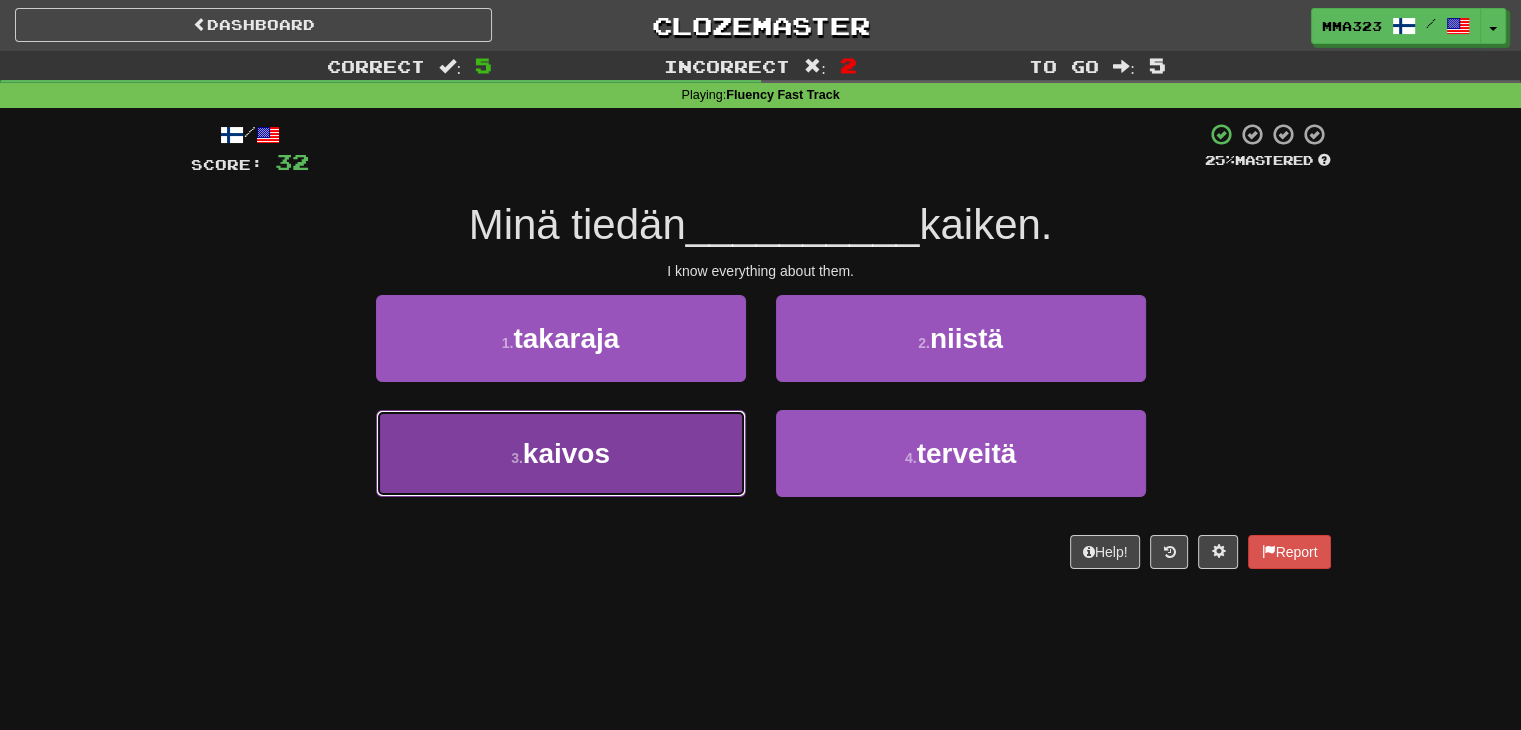 click on "3 .  kaivos" at bounding box center [561, 453] 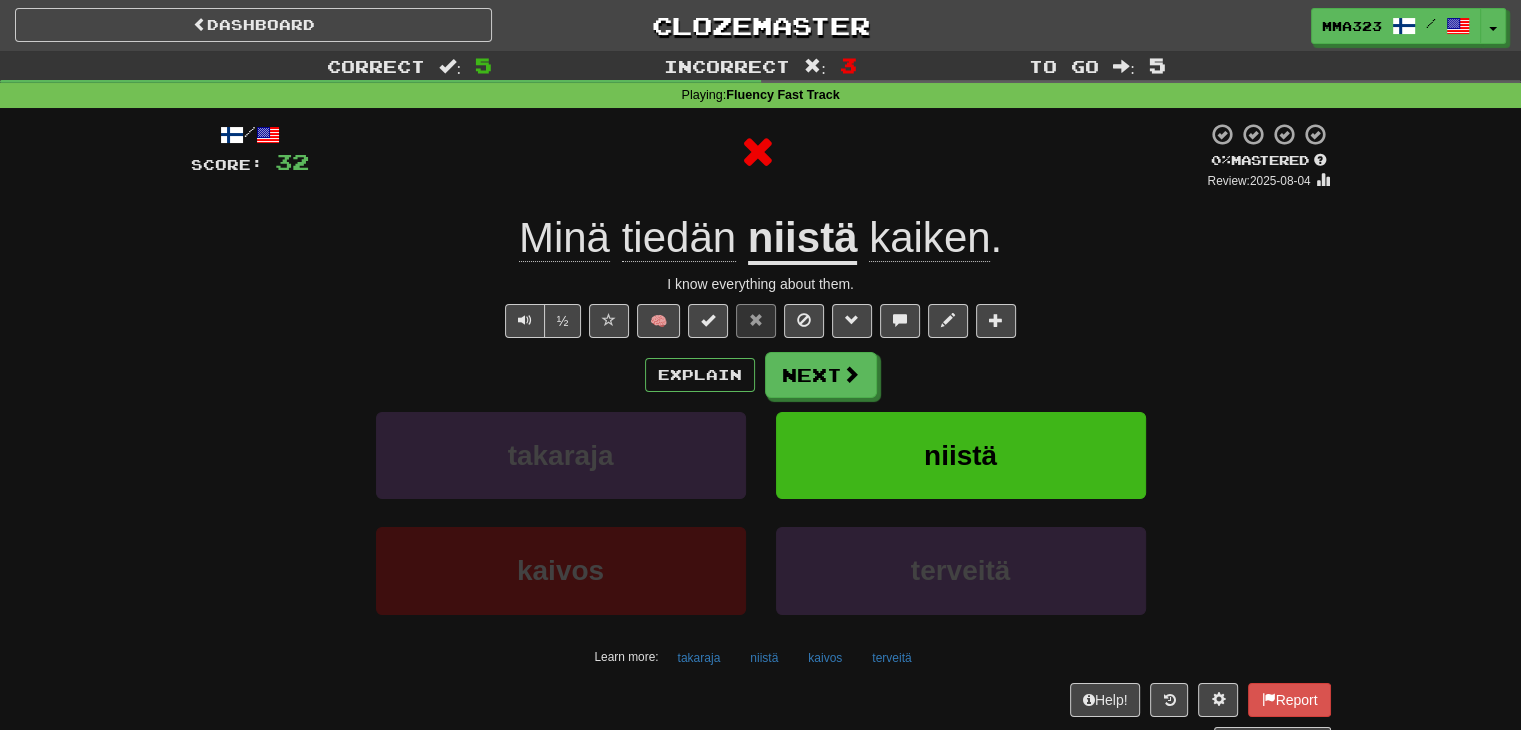 click on "Explain Next takaraja niistä kaivos terveitä Learn more: takaraja niistä kaivos terveitä" at bounding box center (761, 512) 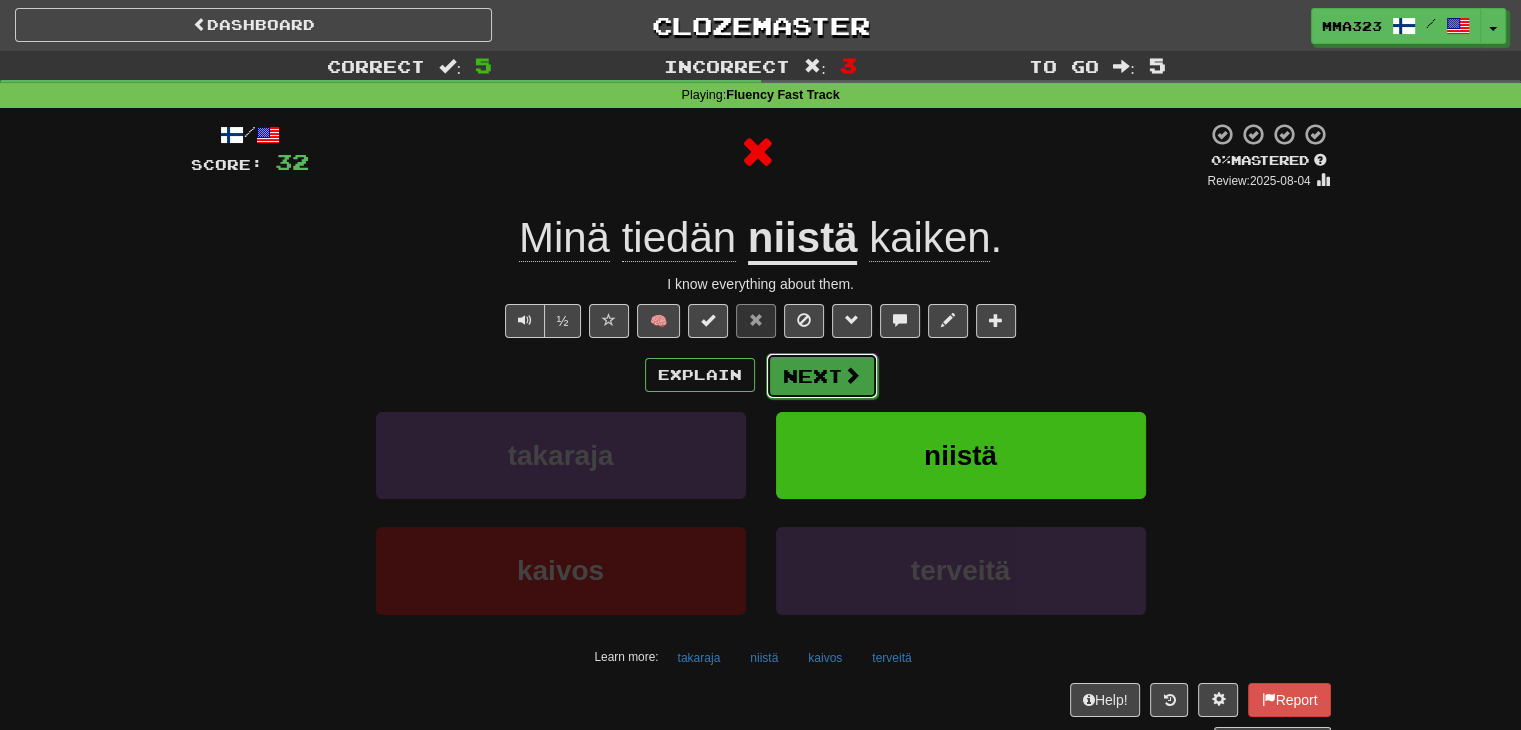 click on "Next" at bounding box center (822, 376) 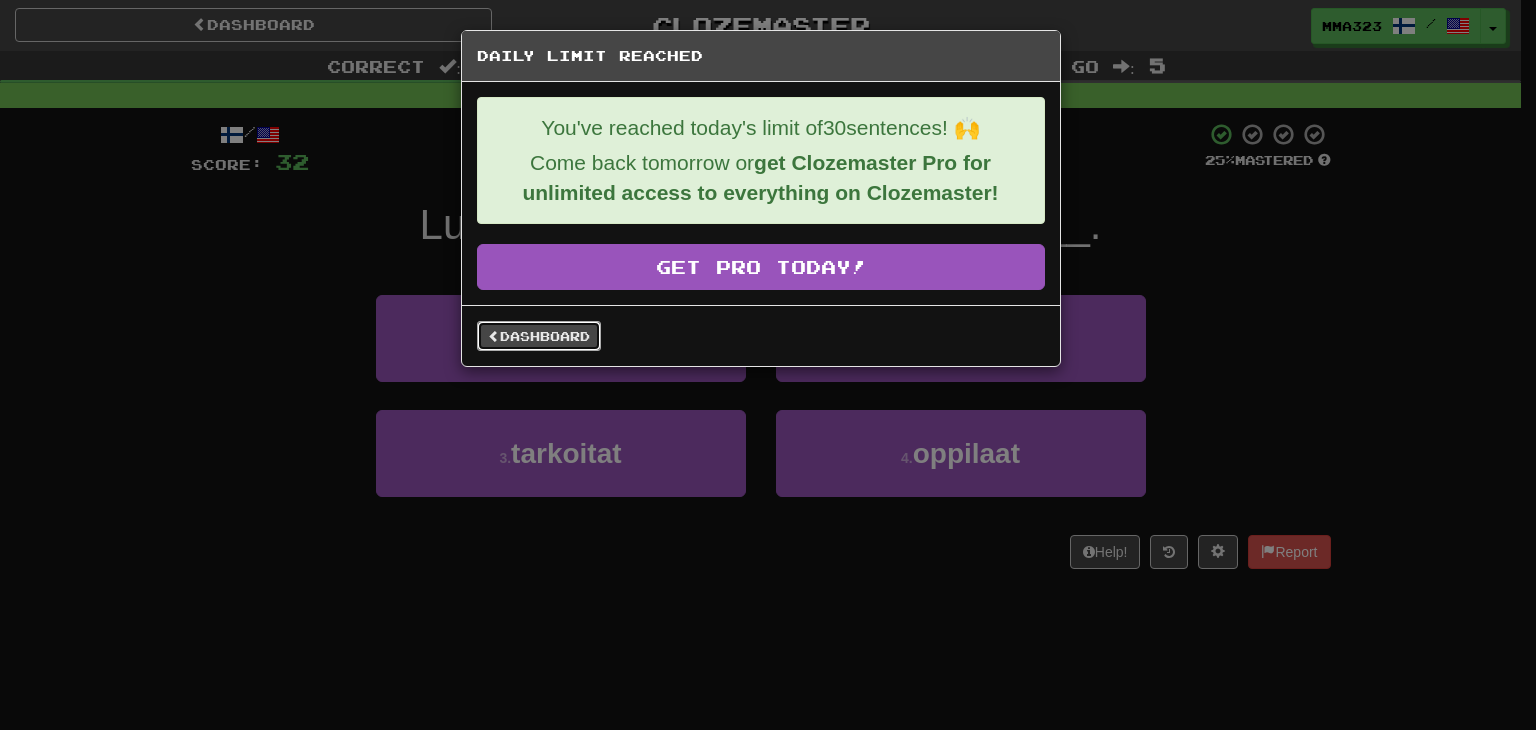 click on "Dashboard" at bounding box center [539, 336] 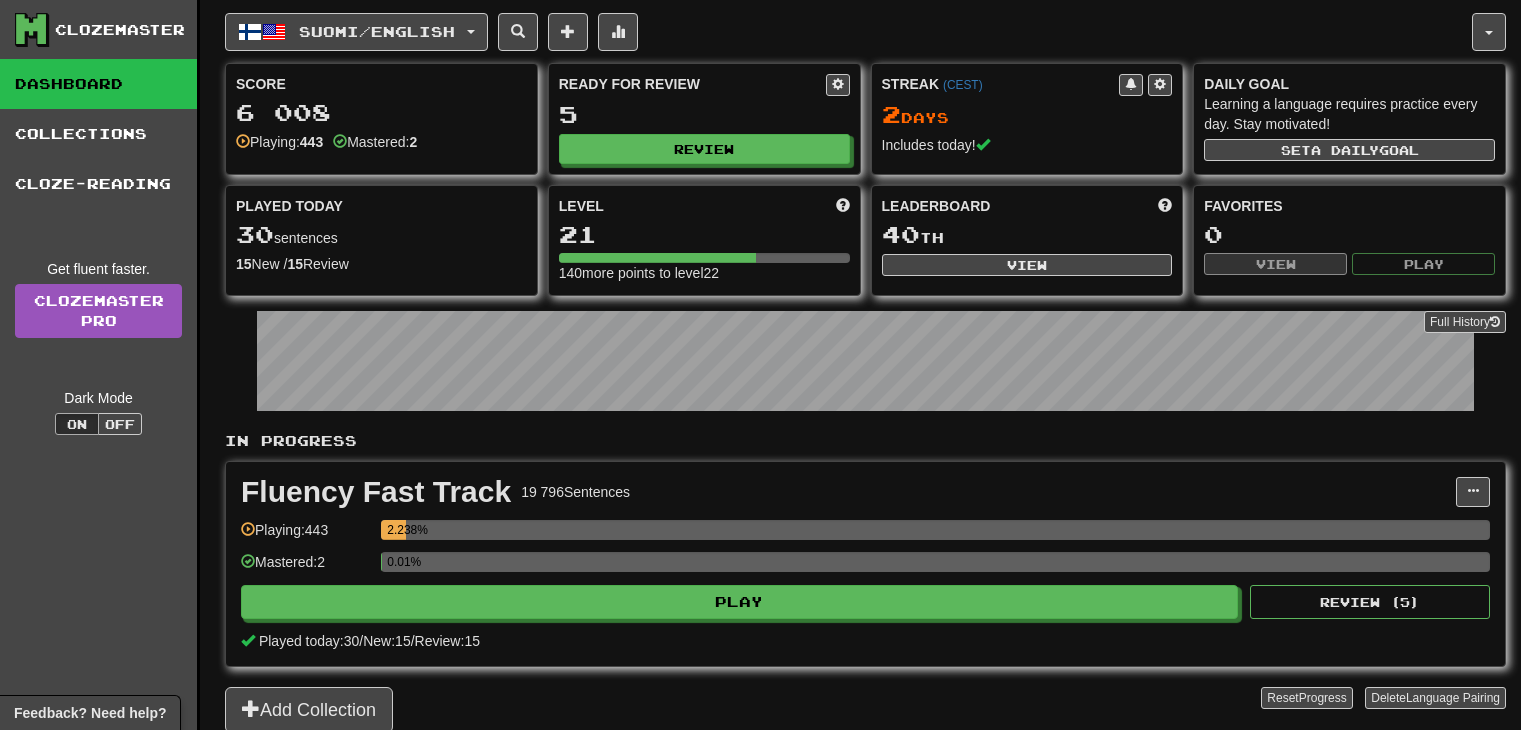 scroll, scrollTop: 0, scrollLeft: 0, axis: both 